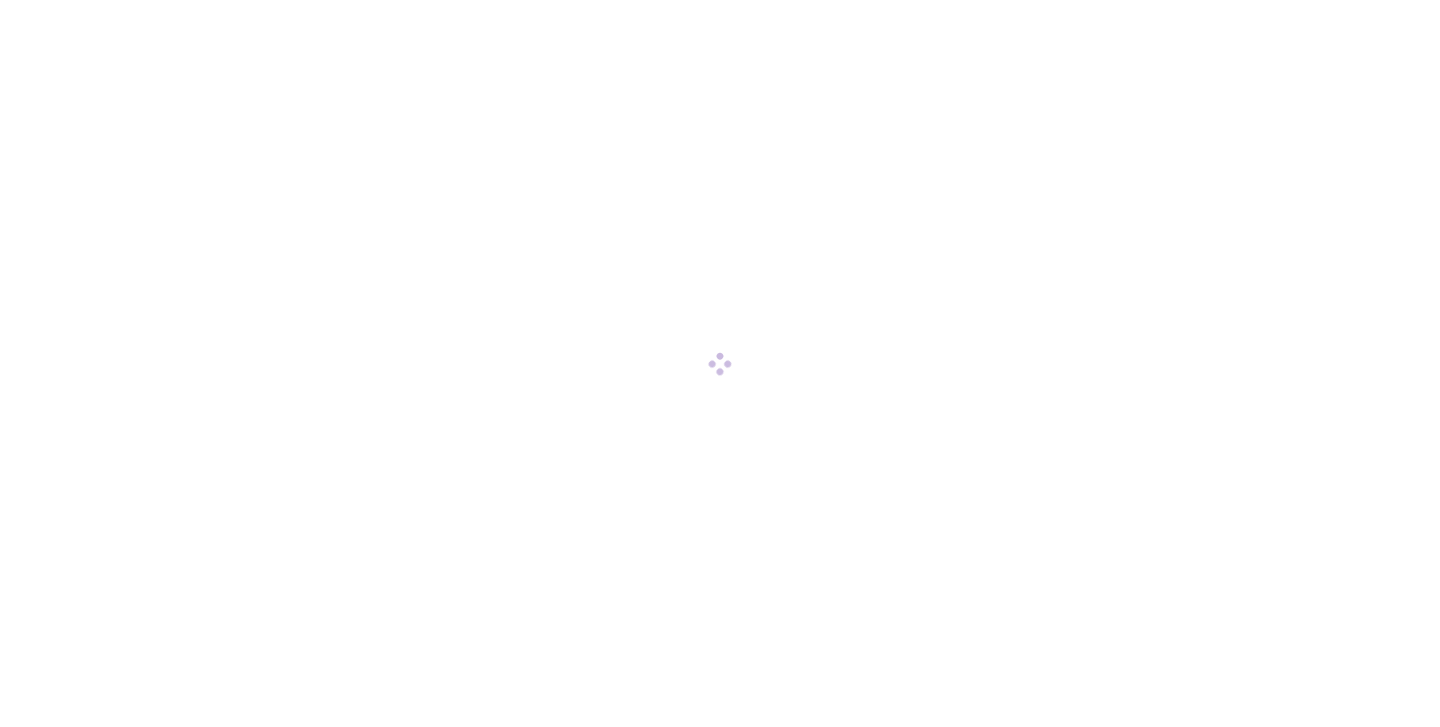 scroll, scrollTop: 0, scrollLeft: 0, axis: both 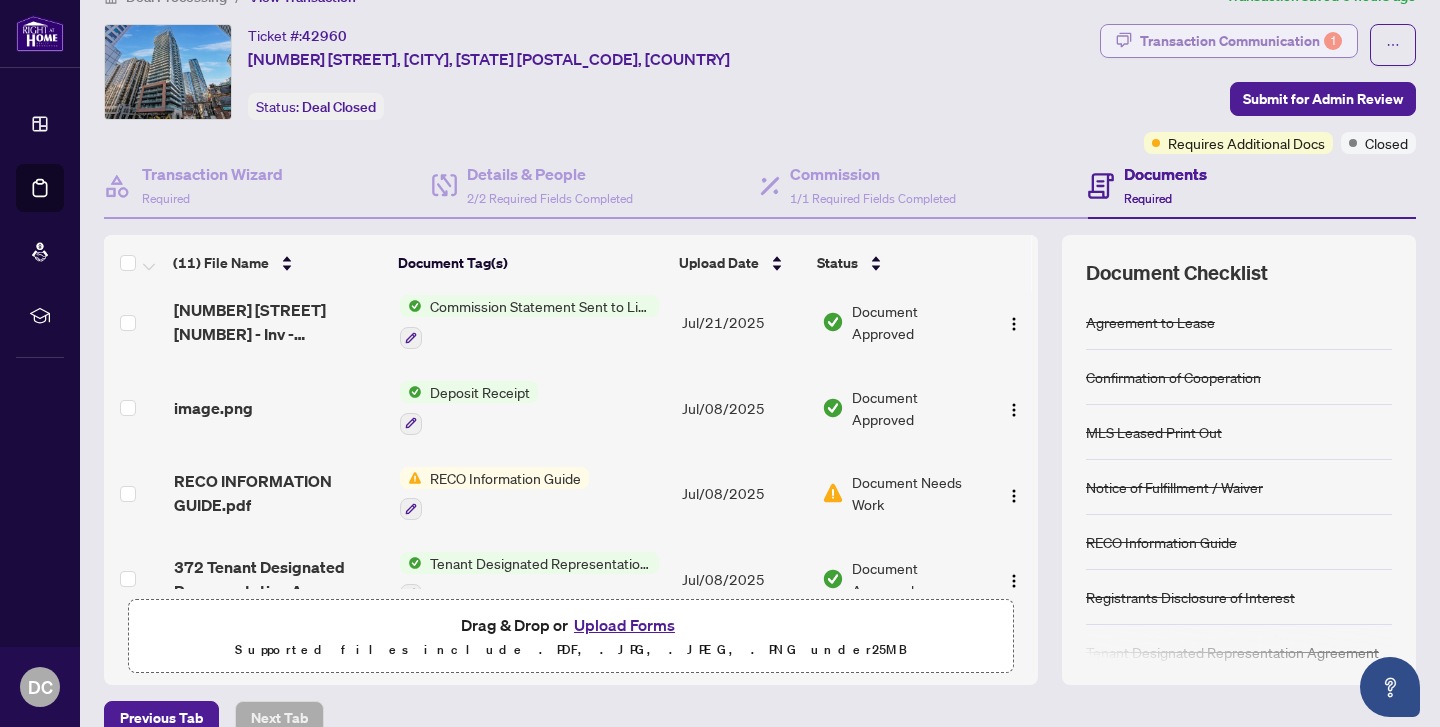 click on "Transaction Communication 1" at bounding box center (1241, 41) 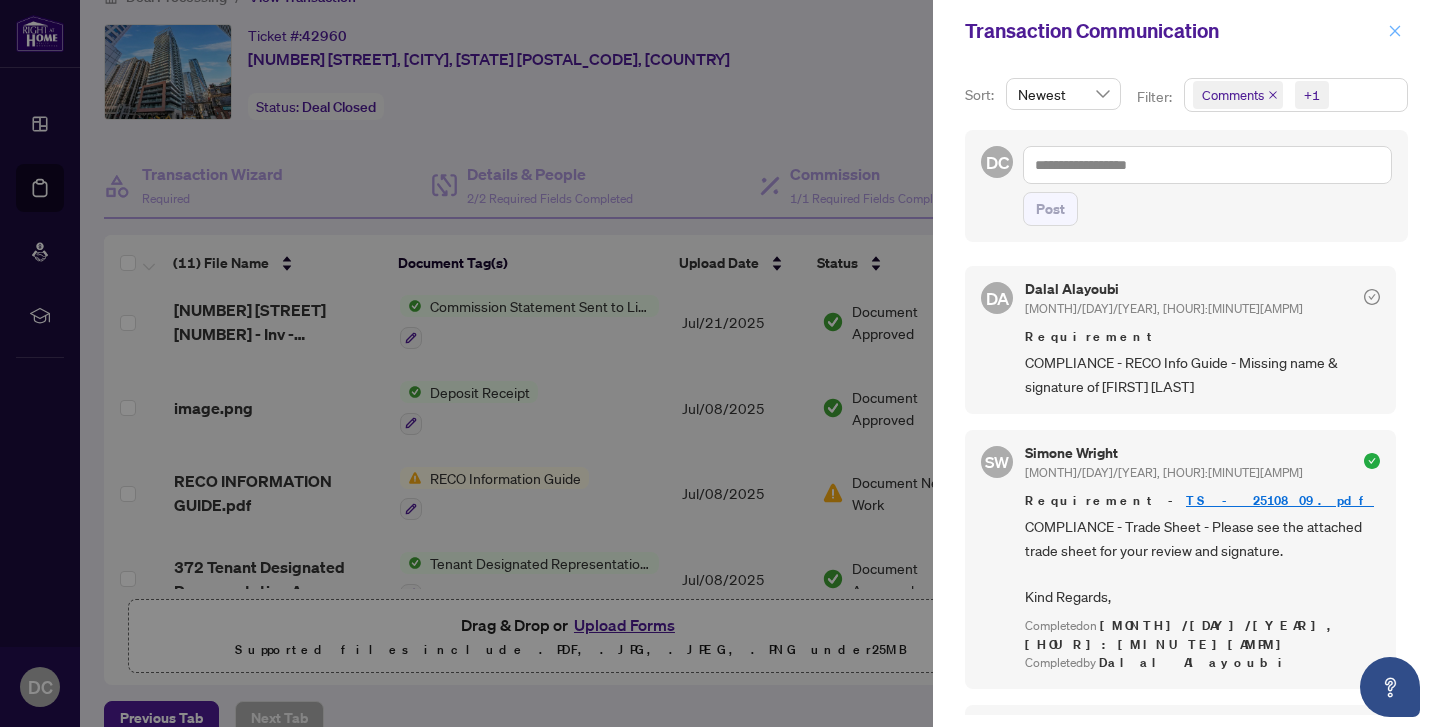 click at bounding box center [1395, 31] 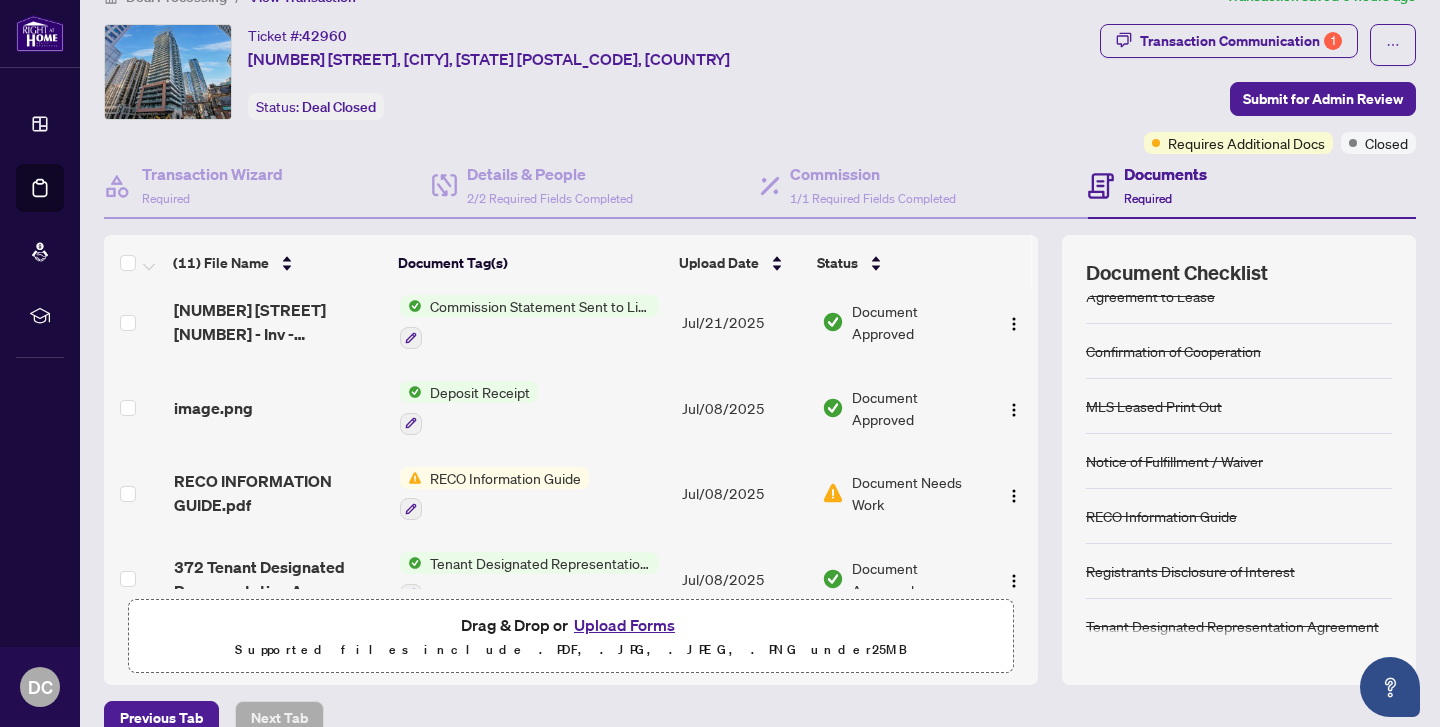 scroll, scrollTop: 26, scrollLeft: 0, axis: vertical 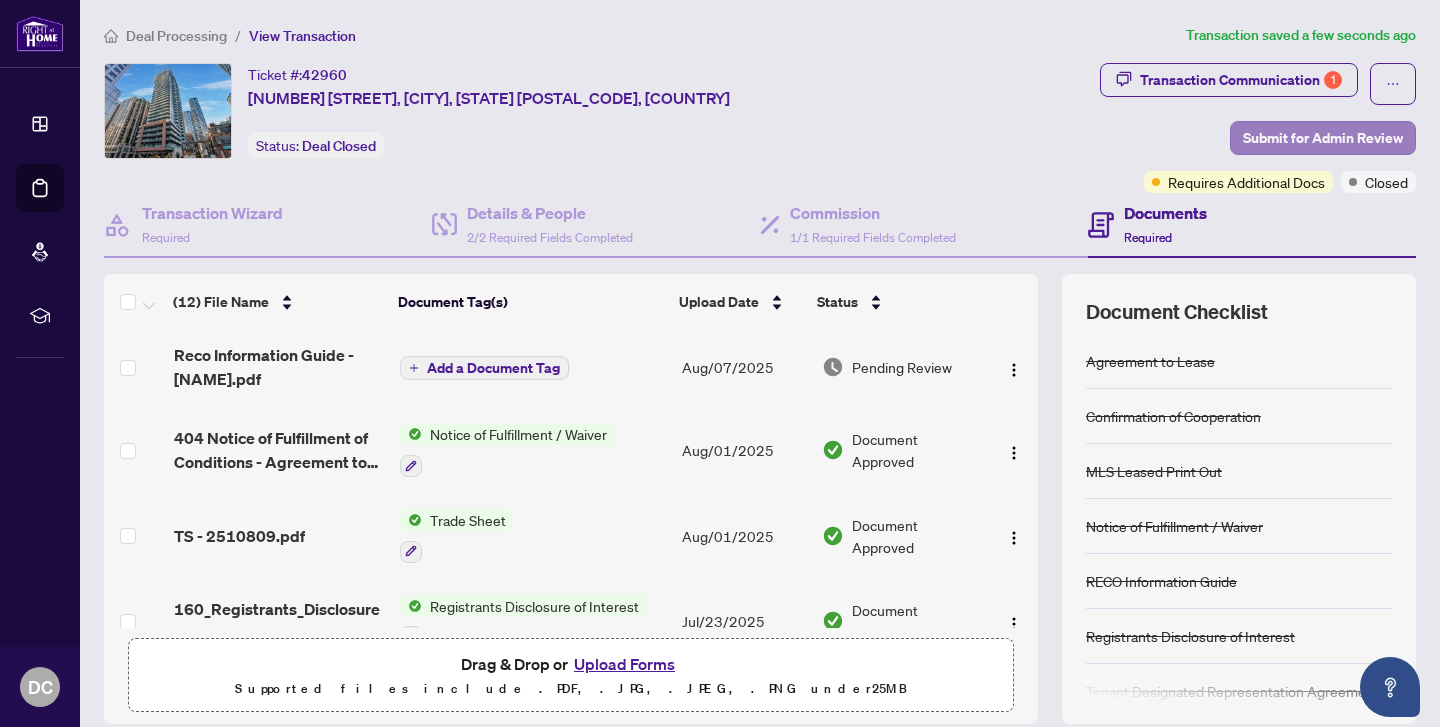 click on "Submit for Admin Review" at bounding box center [1323, 138] 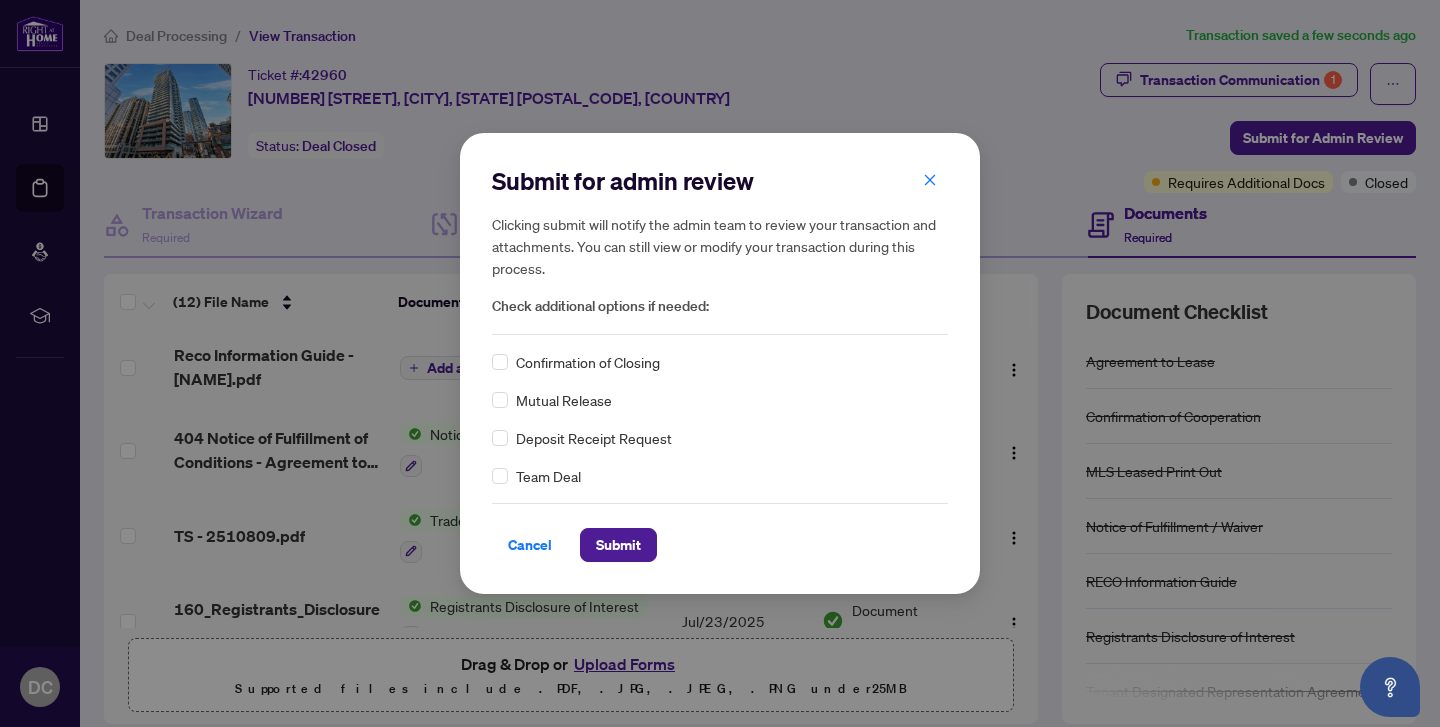 scroll, scrollTop: 0, scrollLeft: 0, axis: both 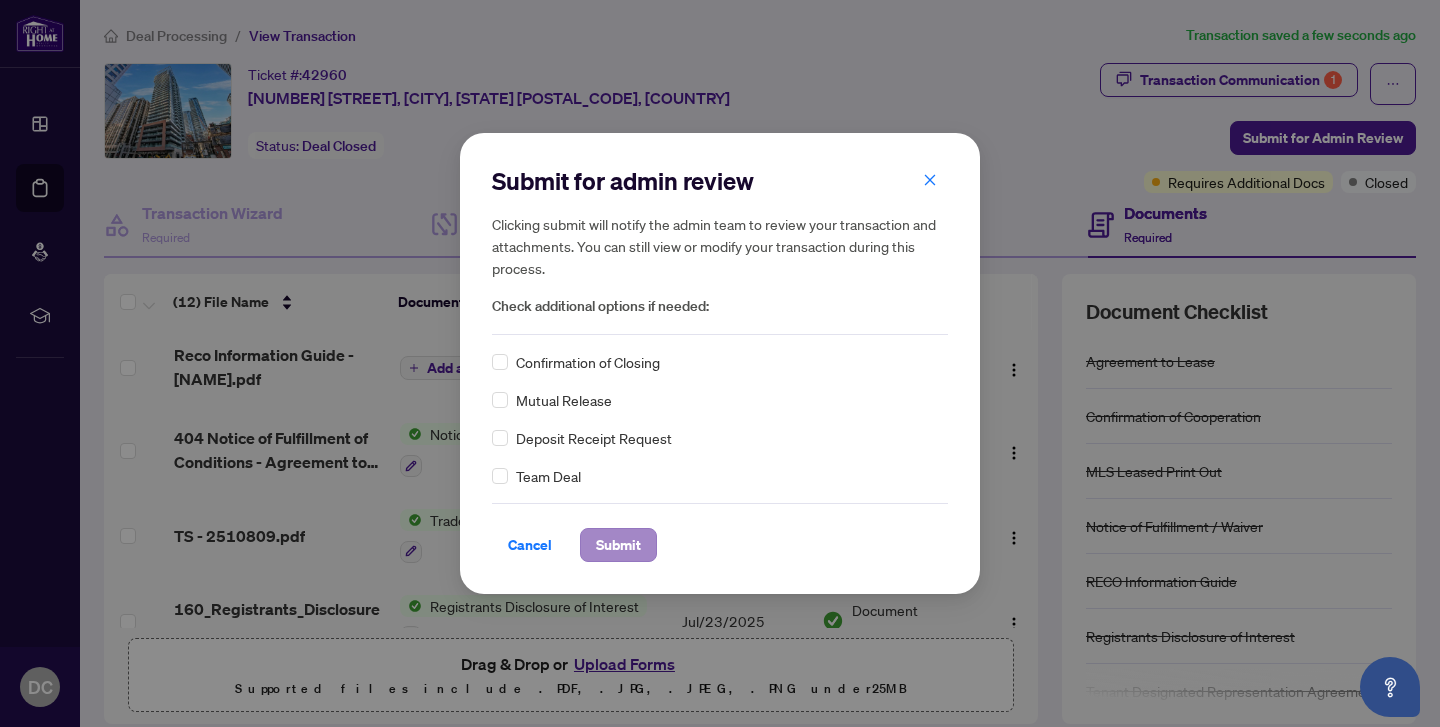 click on "Submit" at bounding box center (618, 545) 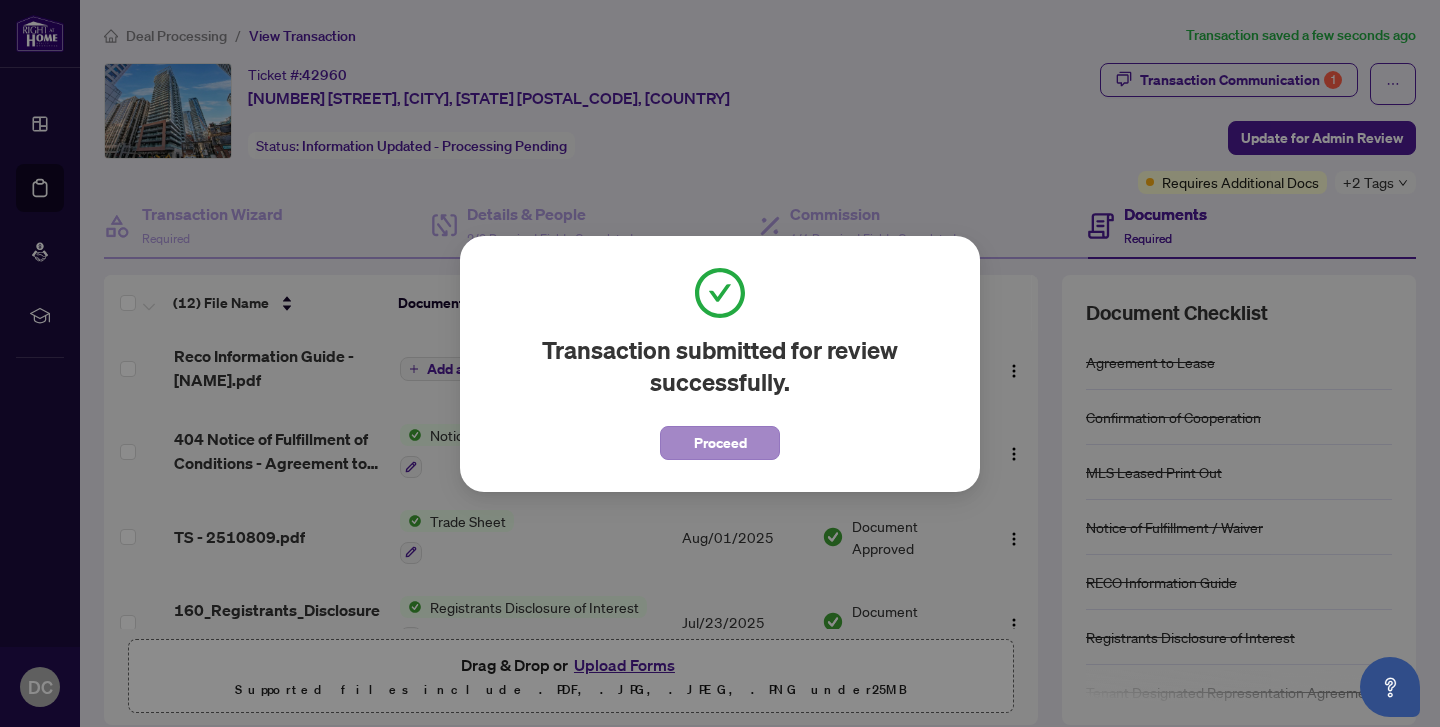 click on "Proceed" at bounding box center [720, 443] 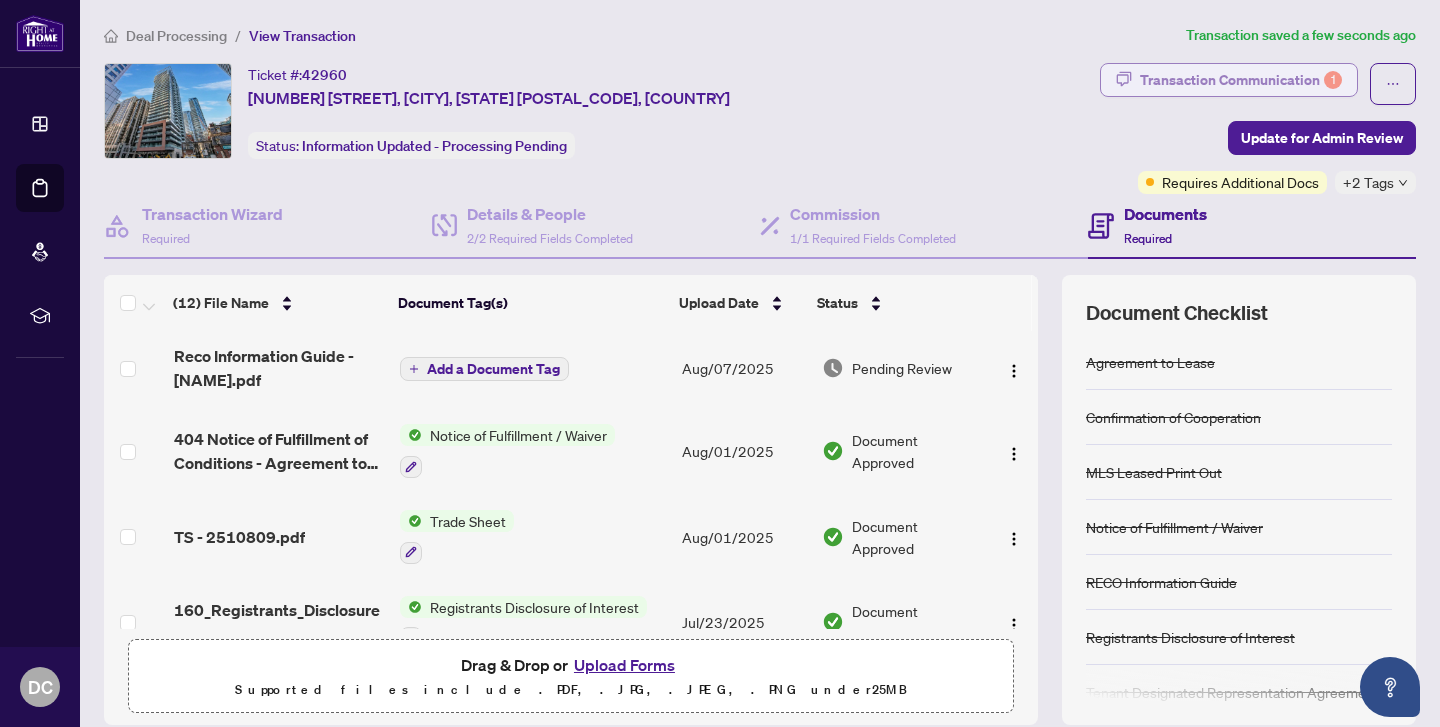 click on "Transaction Communication 1" at bounding box center [1241, 80] 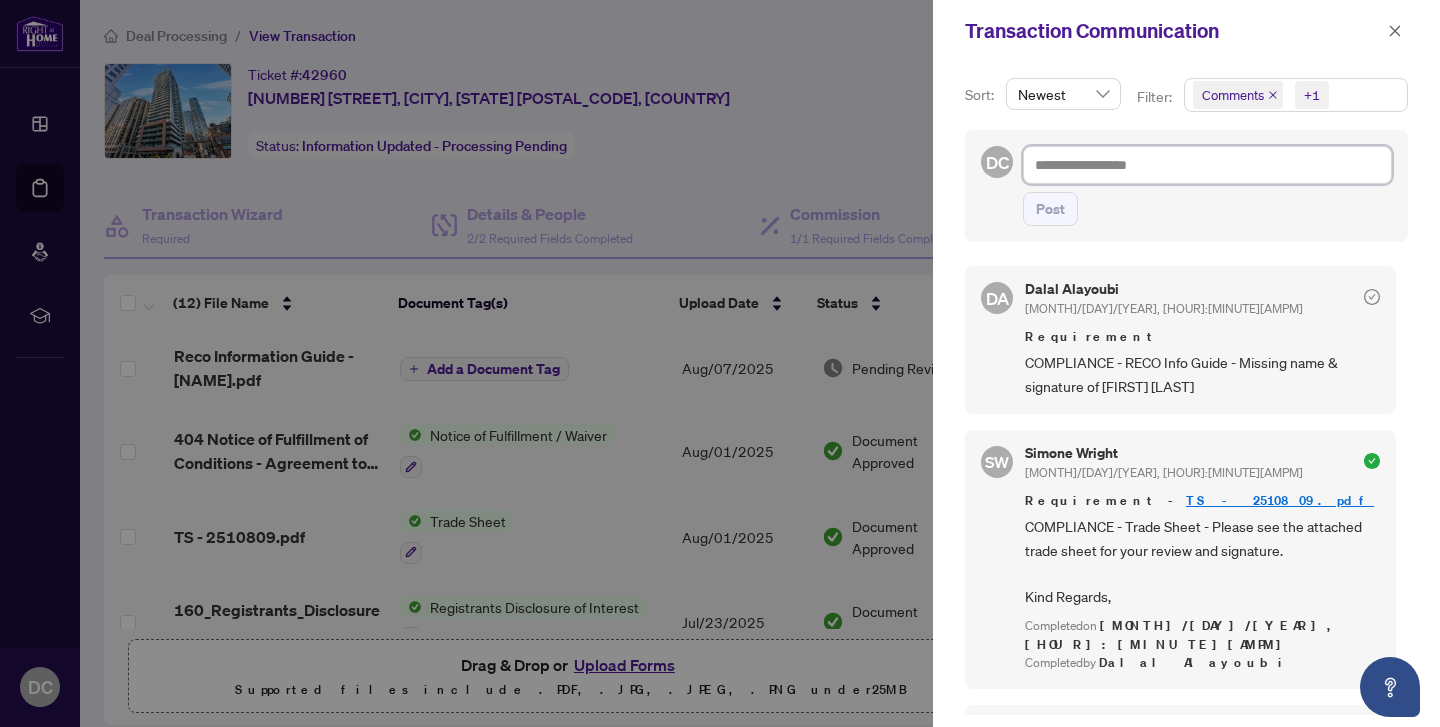click at bounding box center [1207, 165] 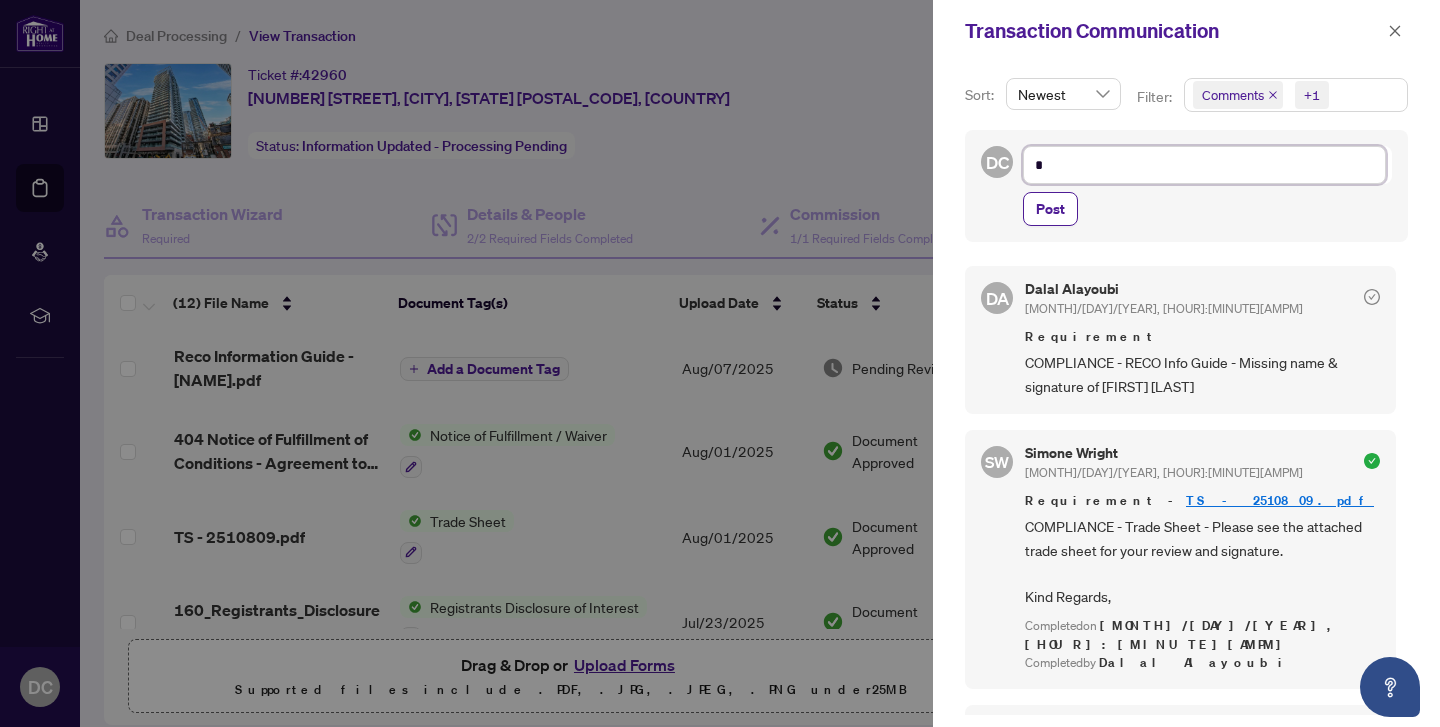 type on "**" 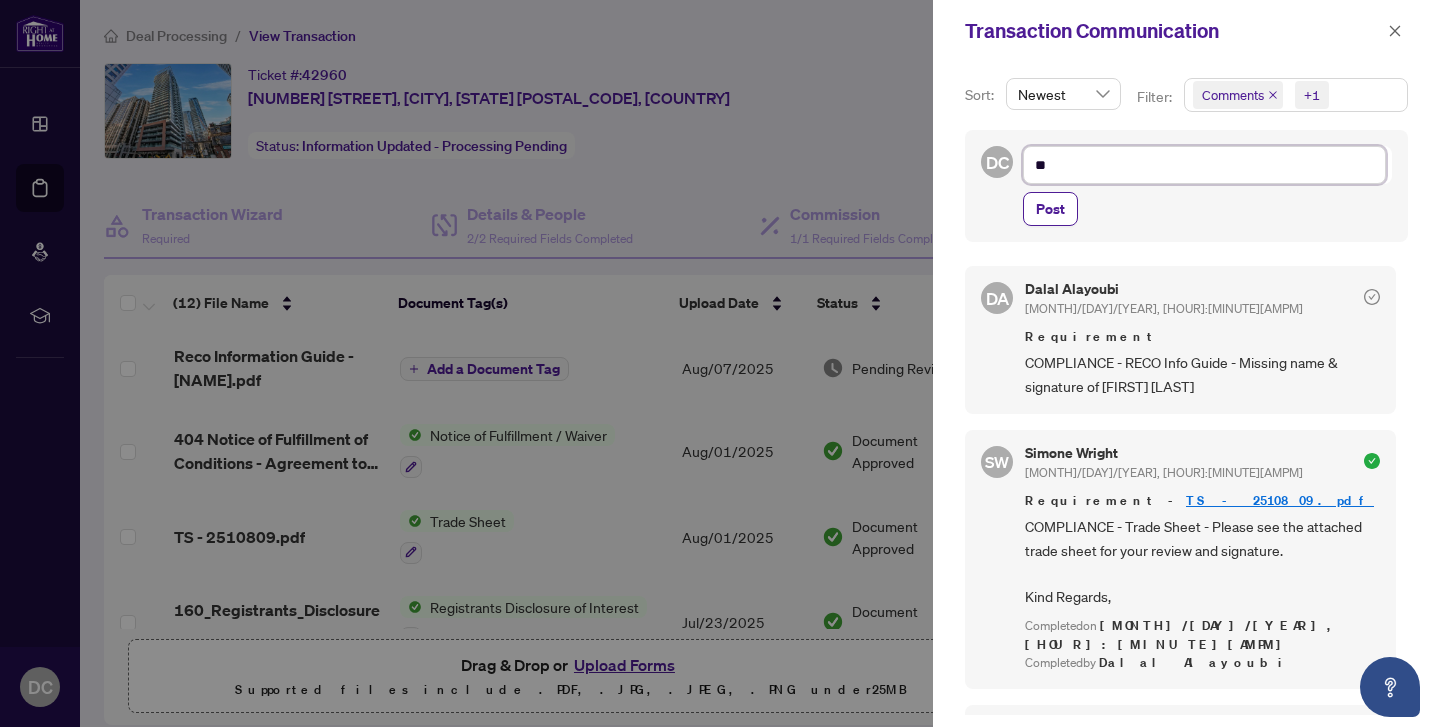 type on "***" 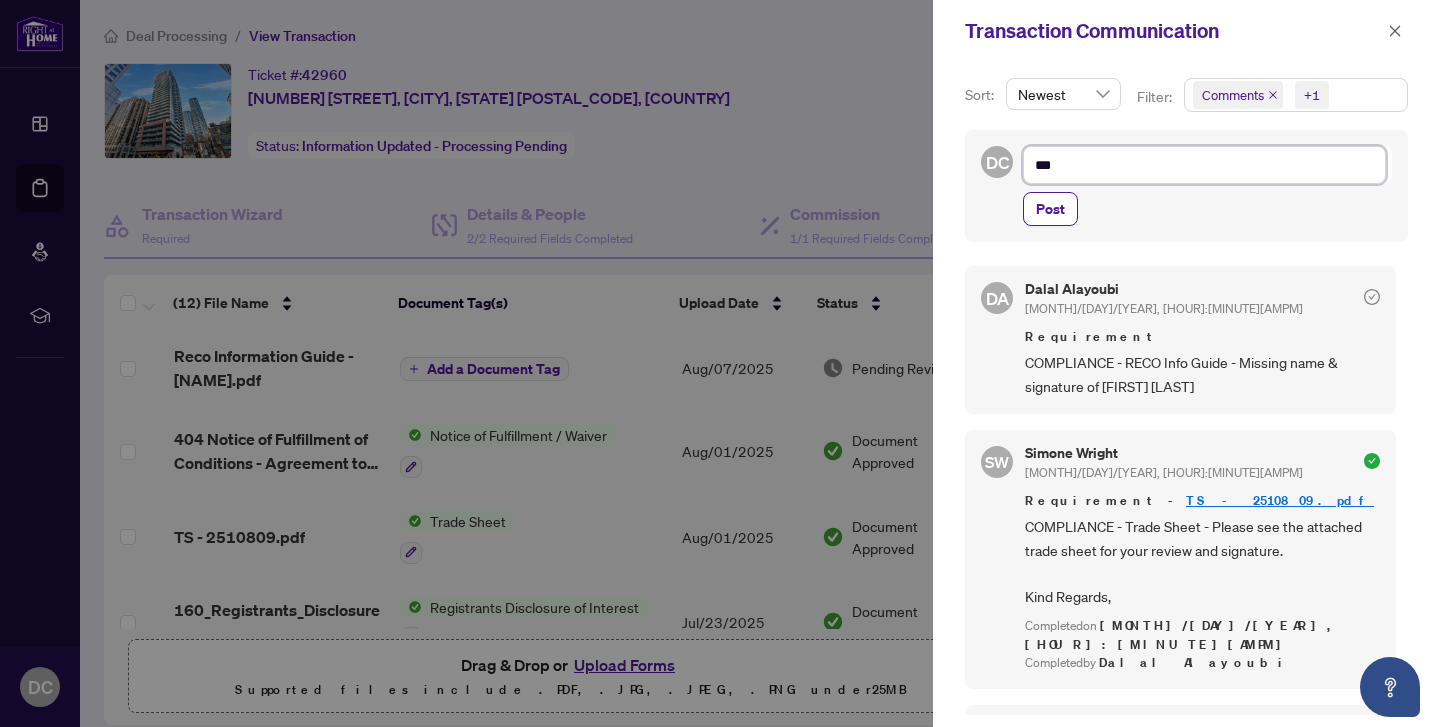 type on "****" 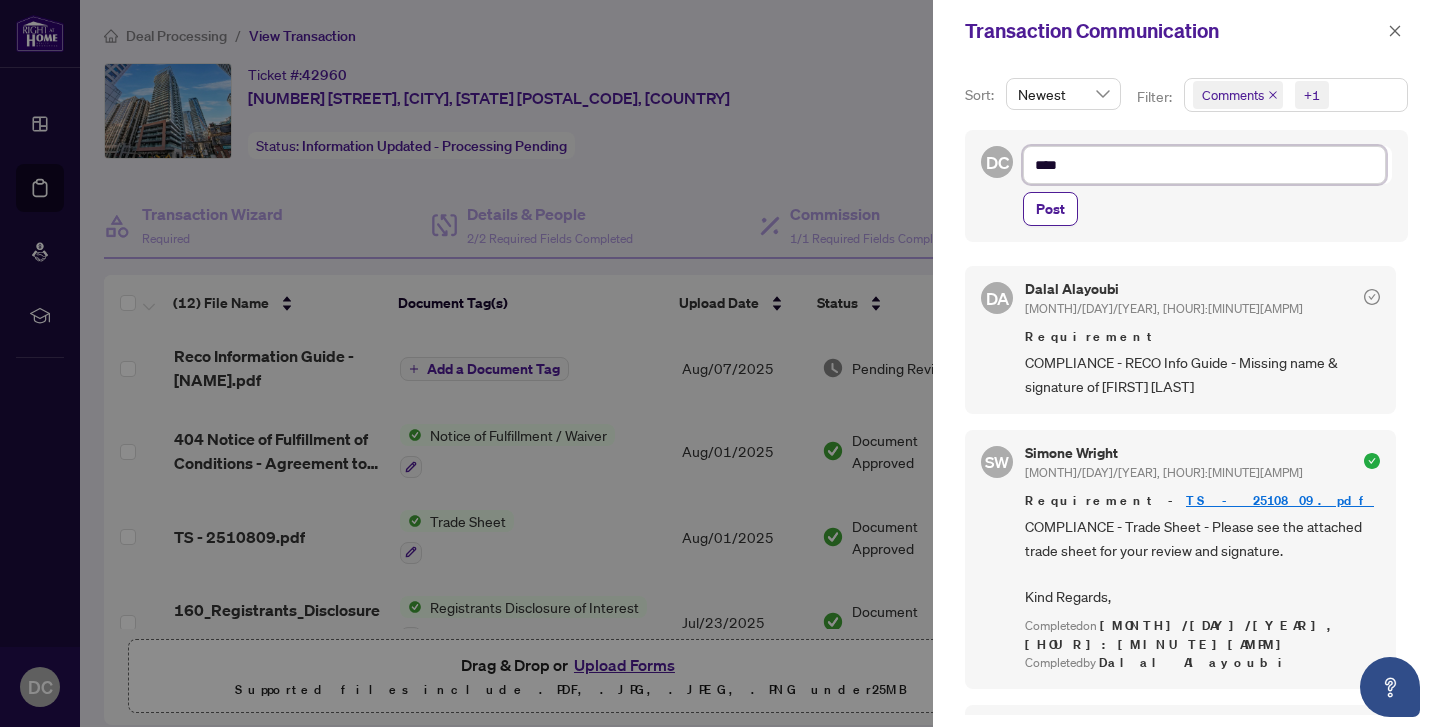 type on "****" 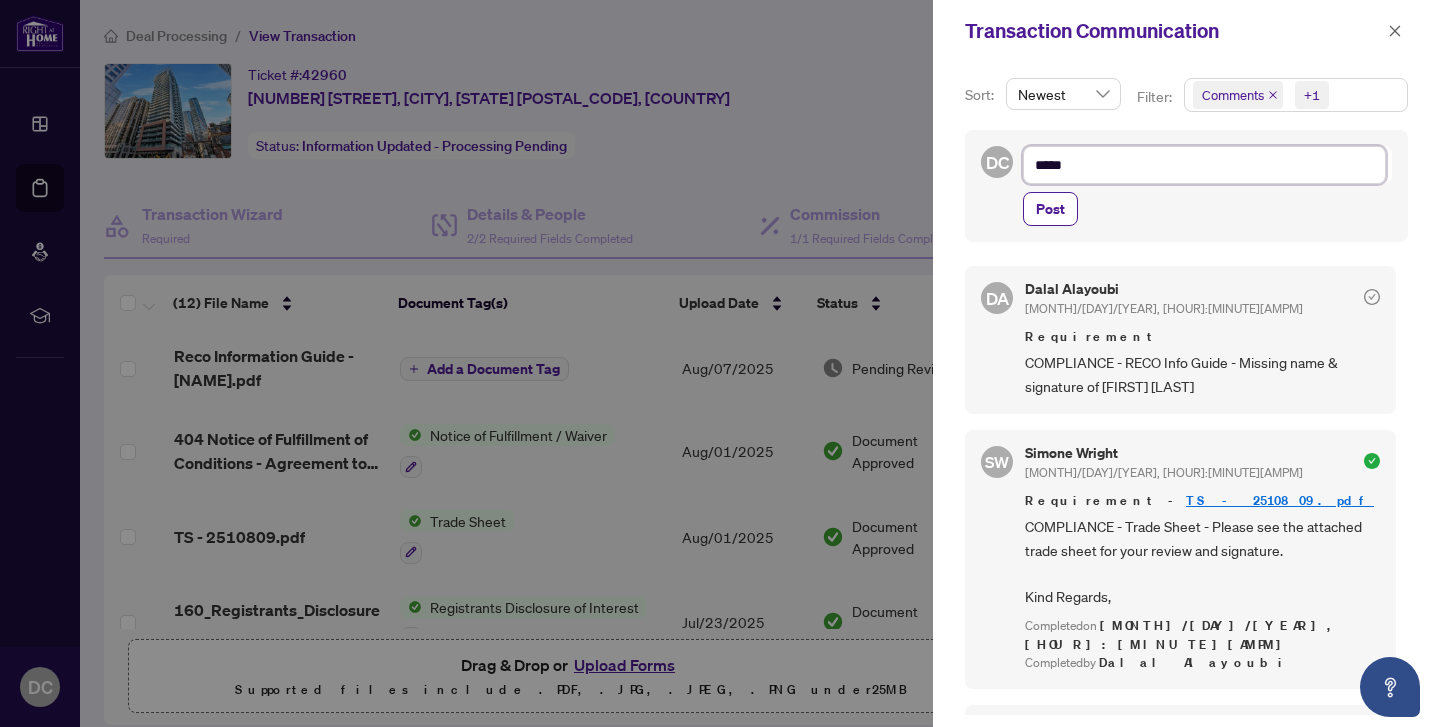 type on "******" 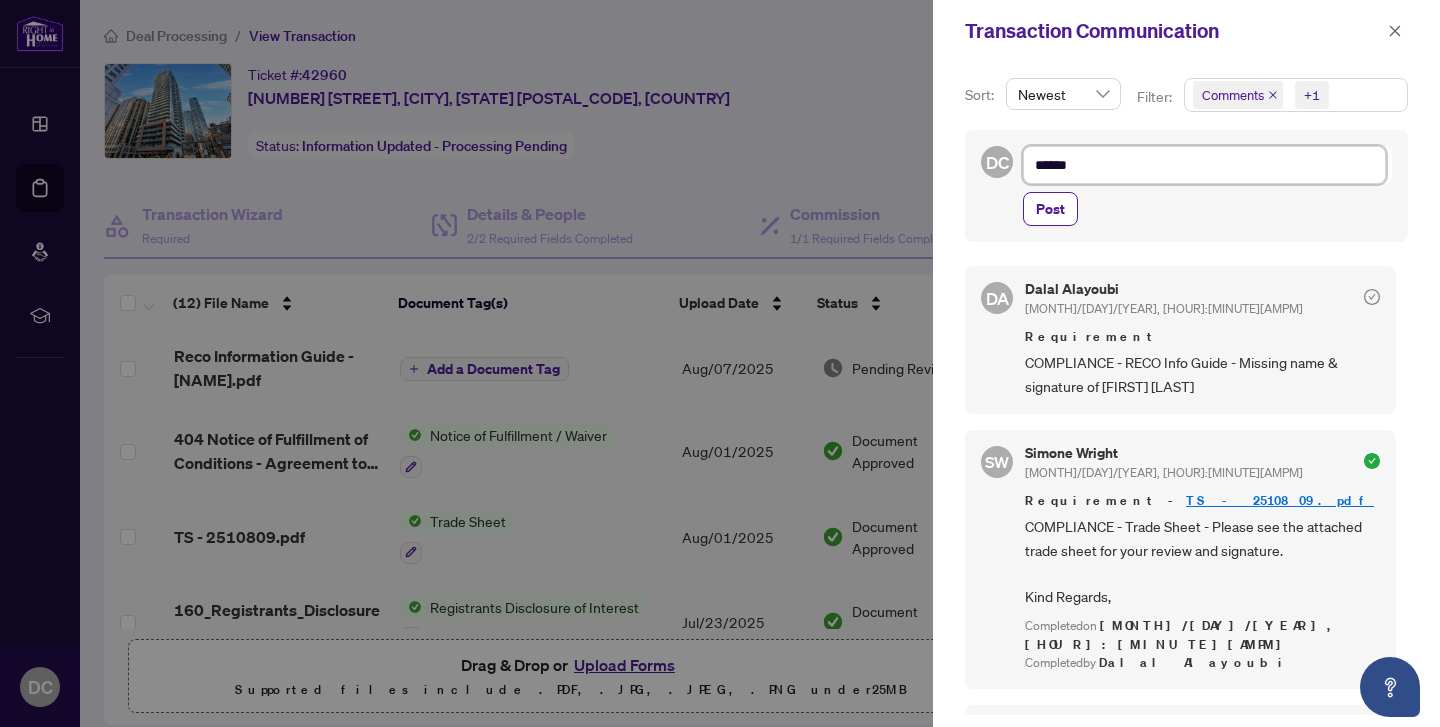type on "*******" 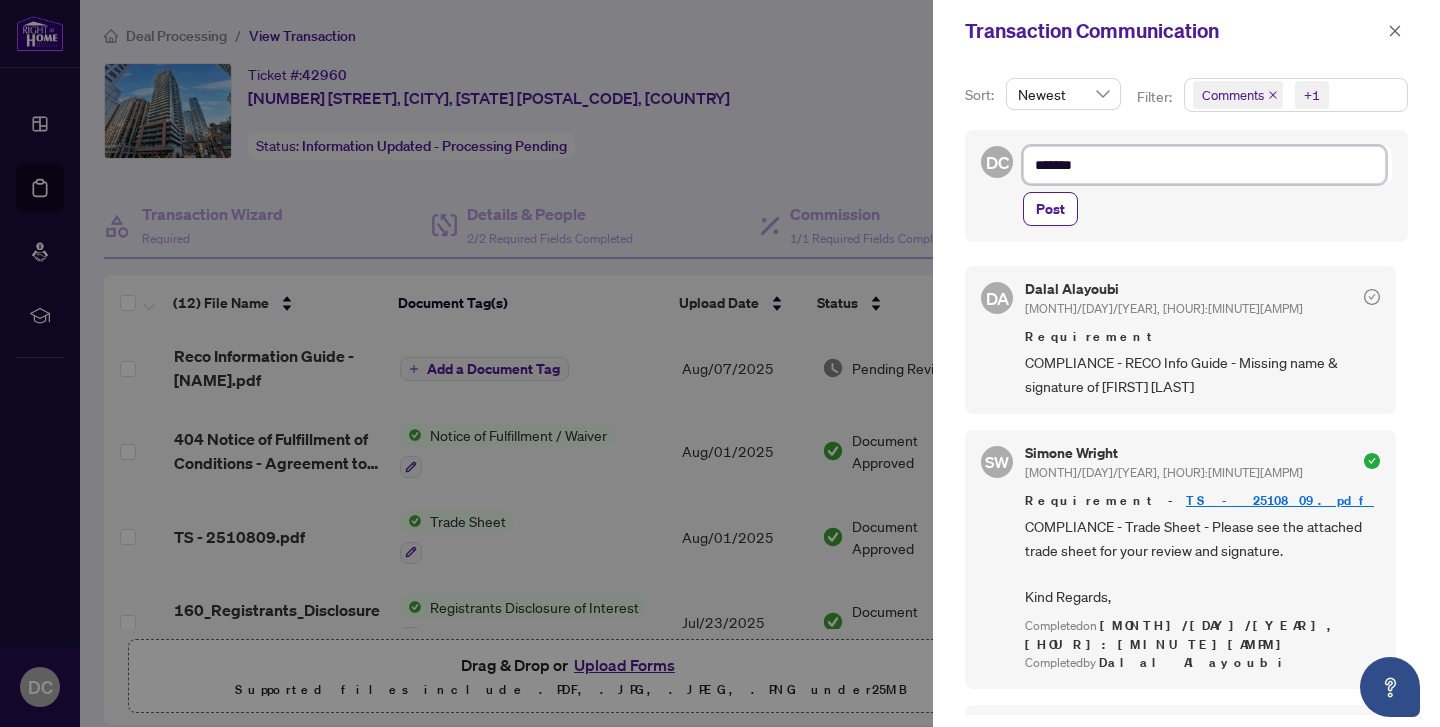 type on "******" 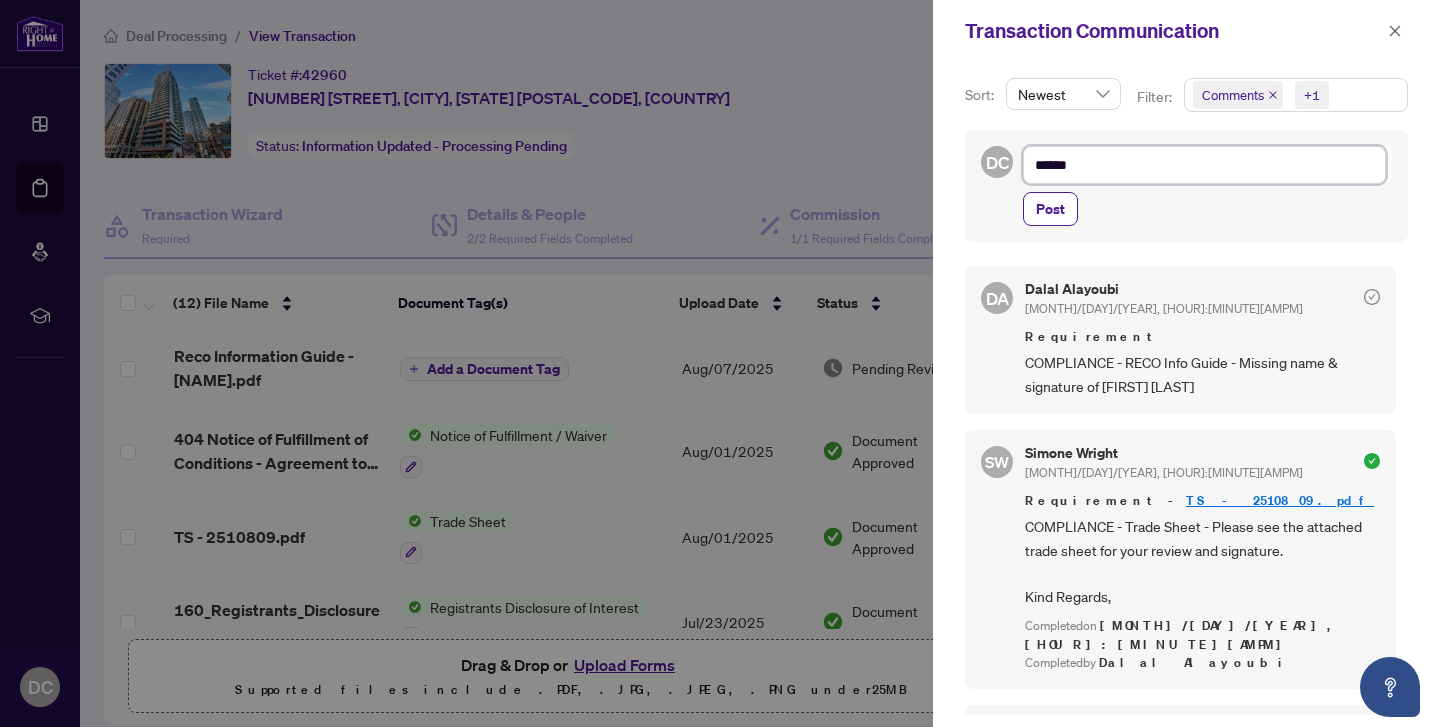 type on "****" 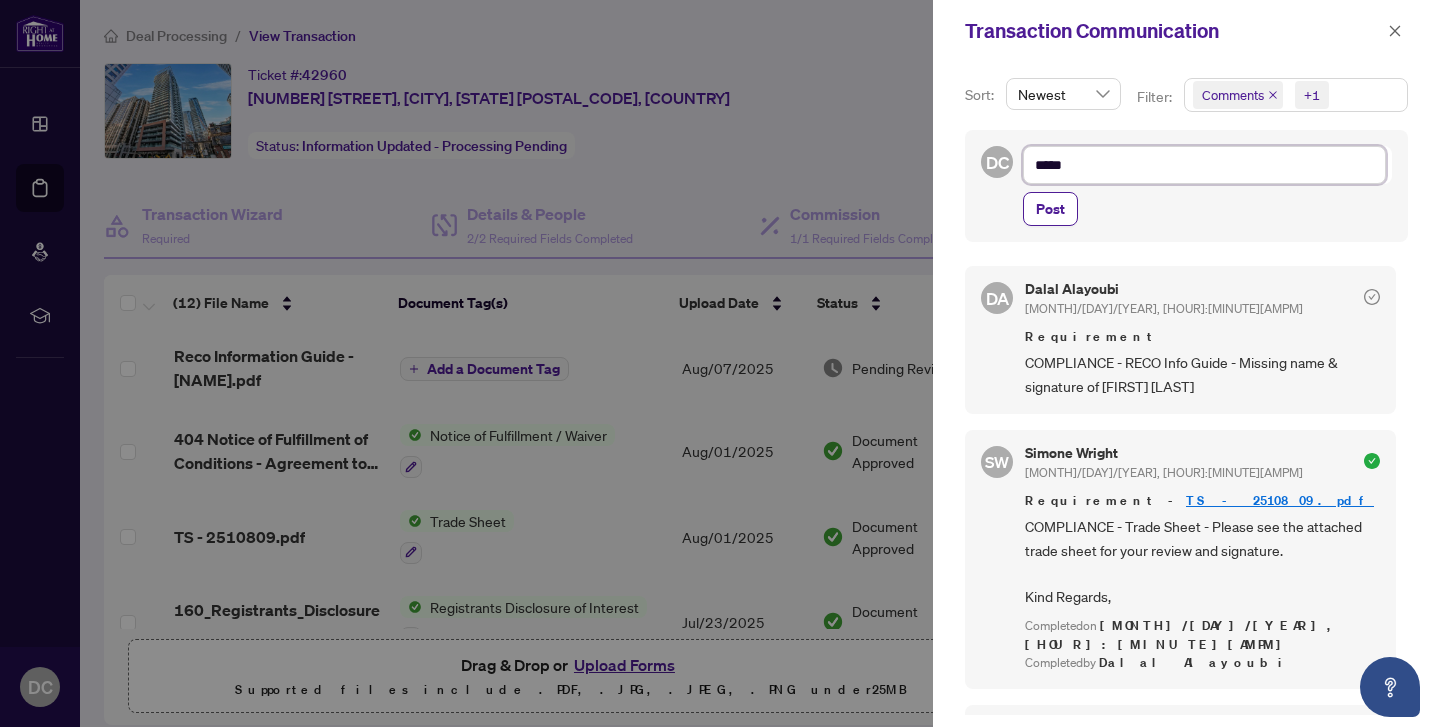 type on "******" 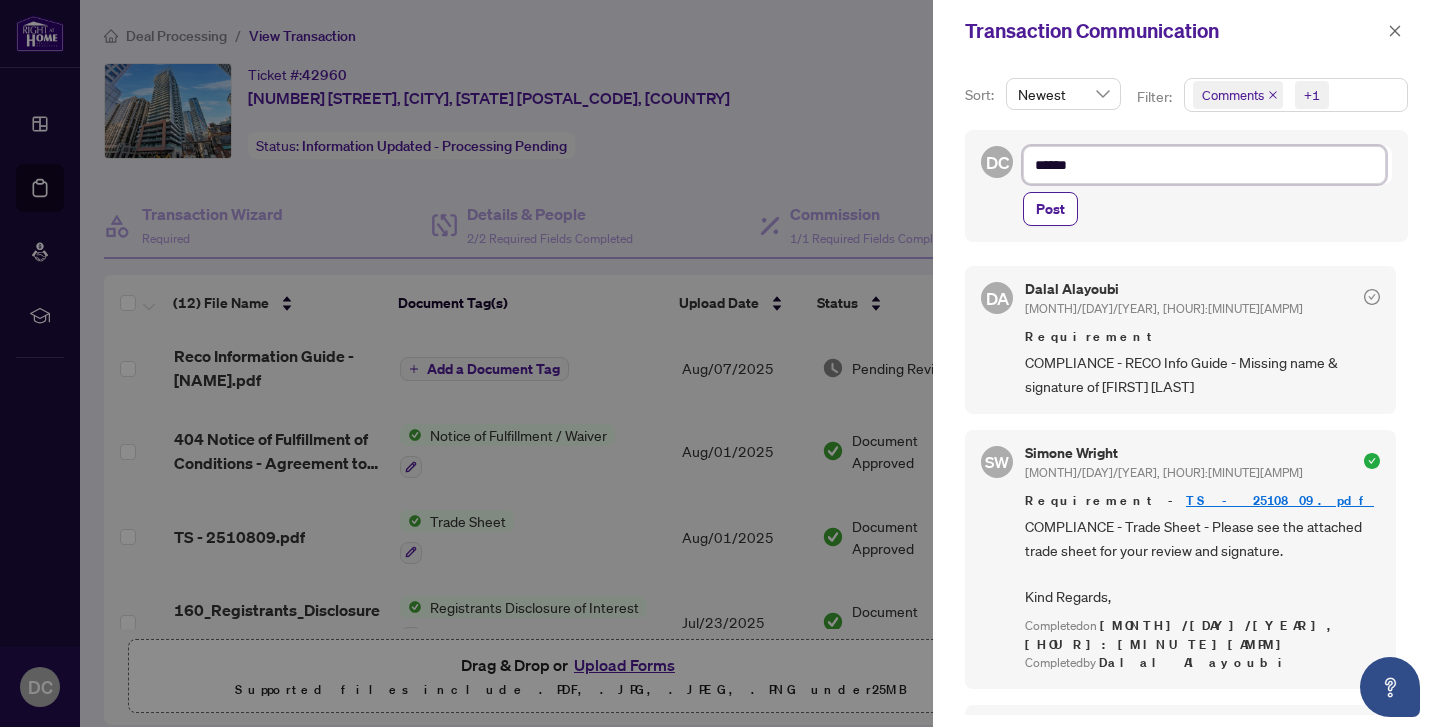 type on "******" 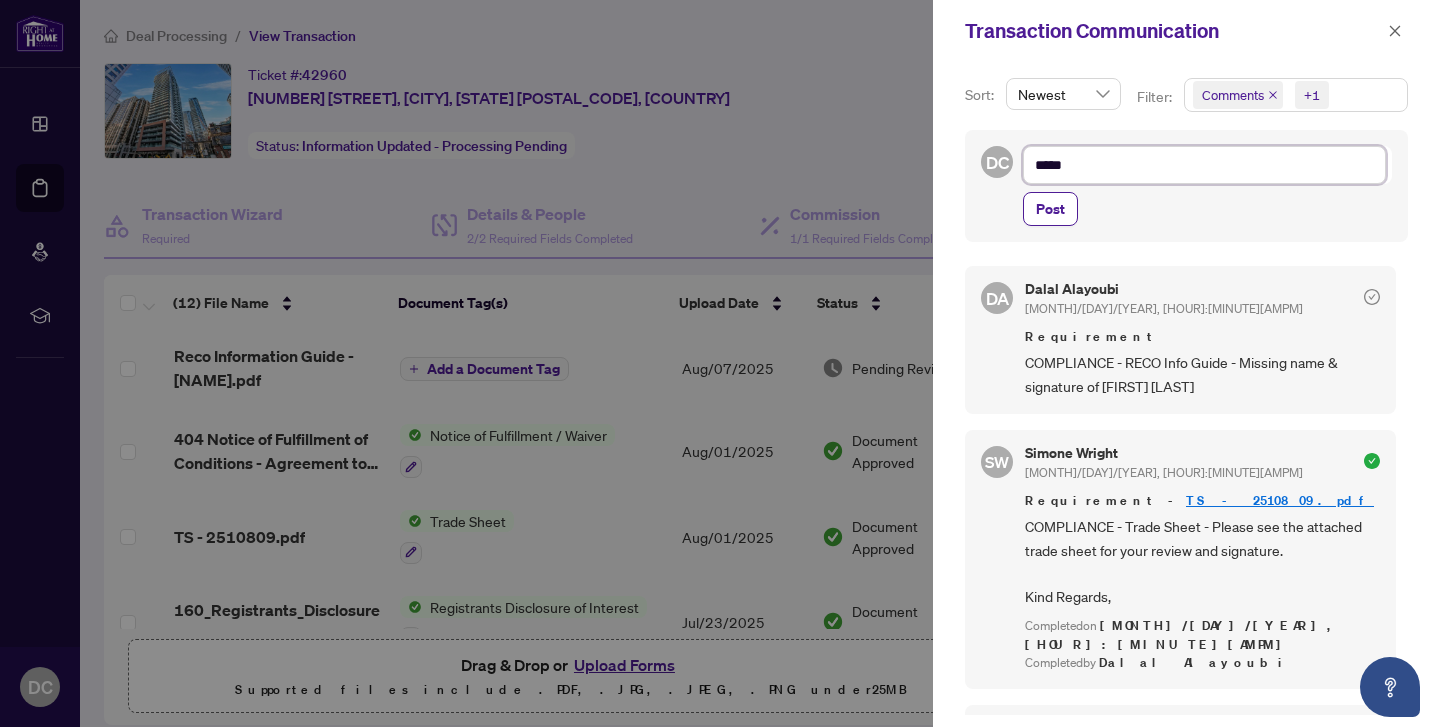 type on "******" 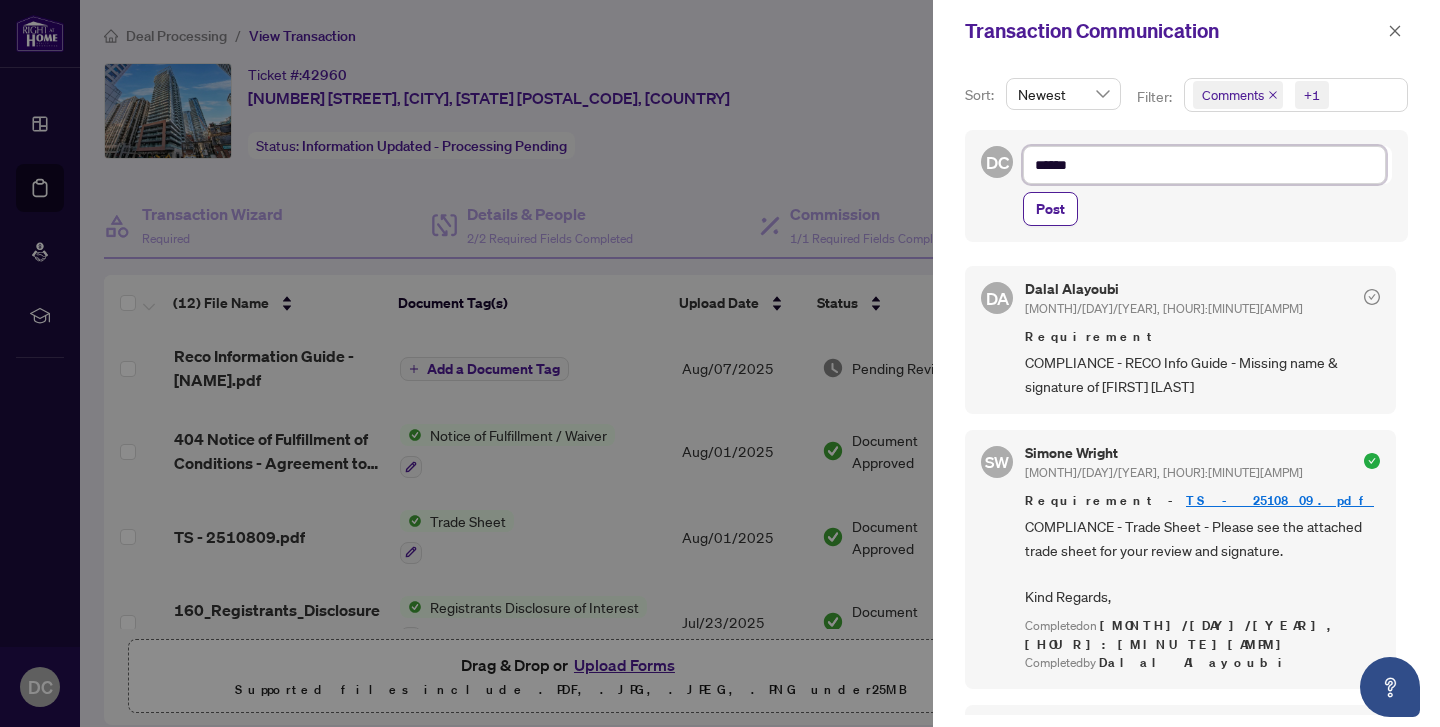 type on "*******" 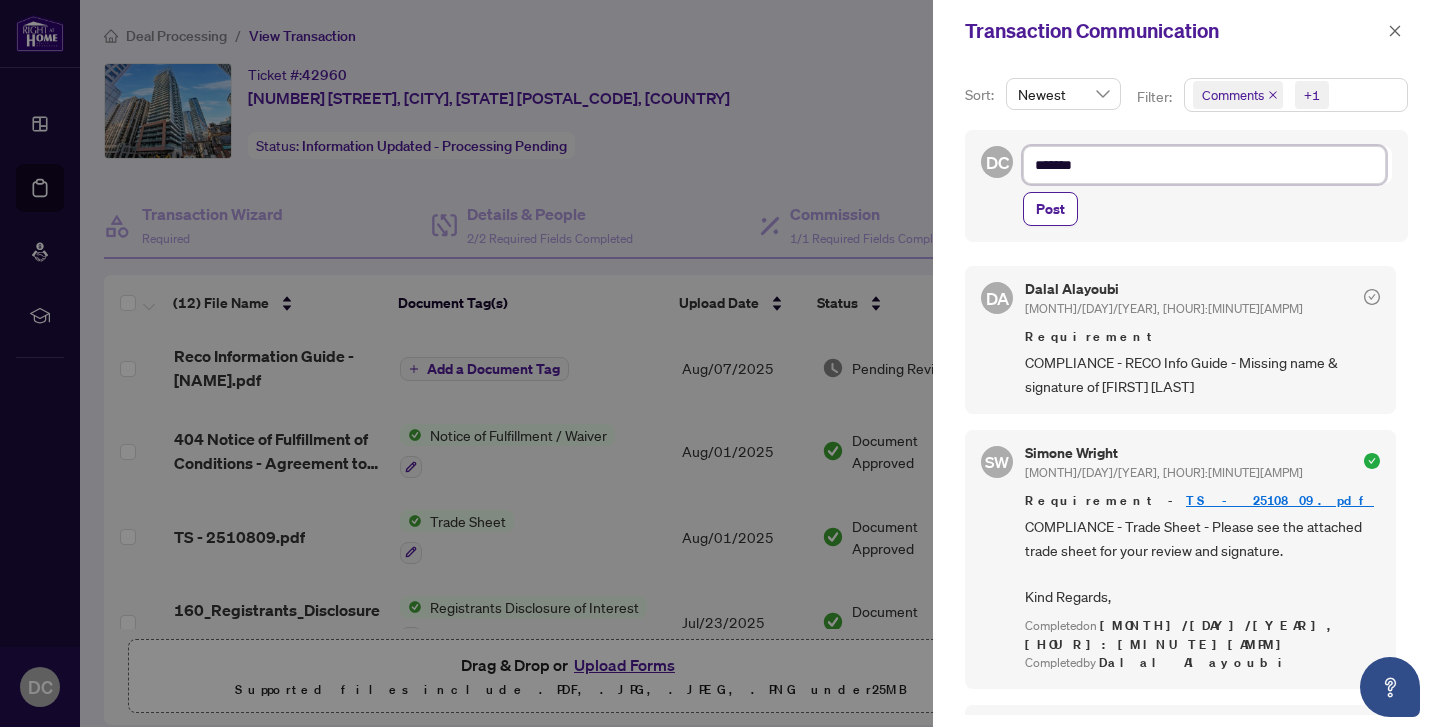 type on "********" 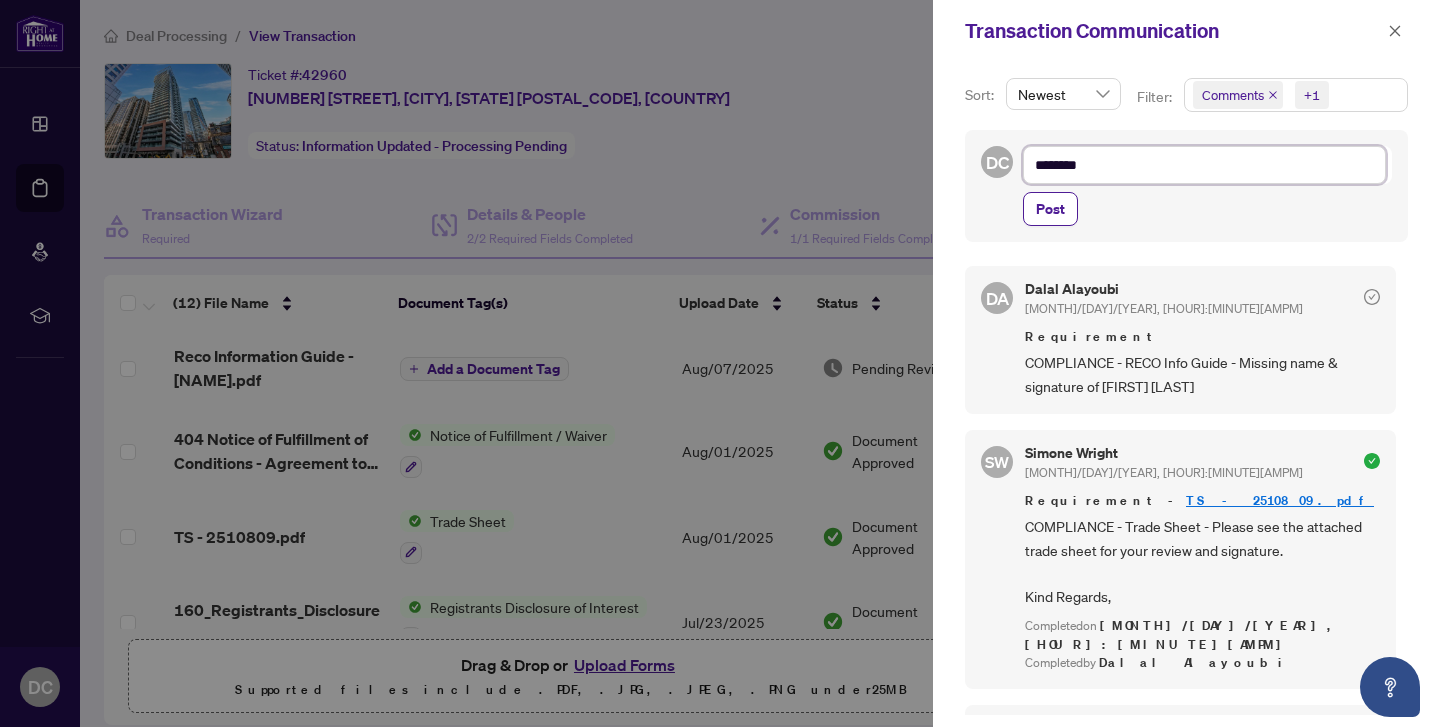 type on "*********" 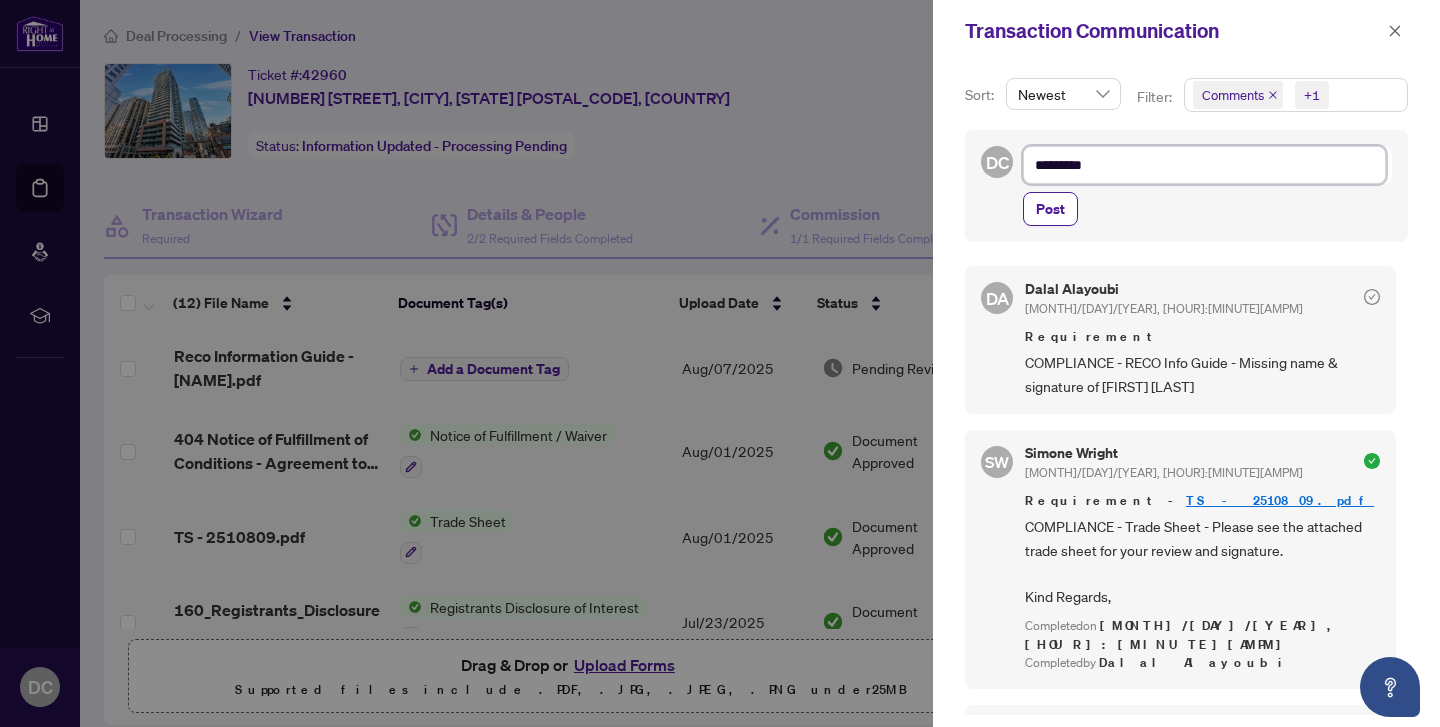 type on "*********" 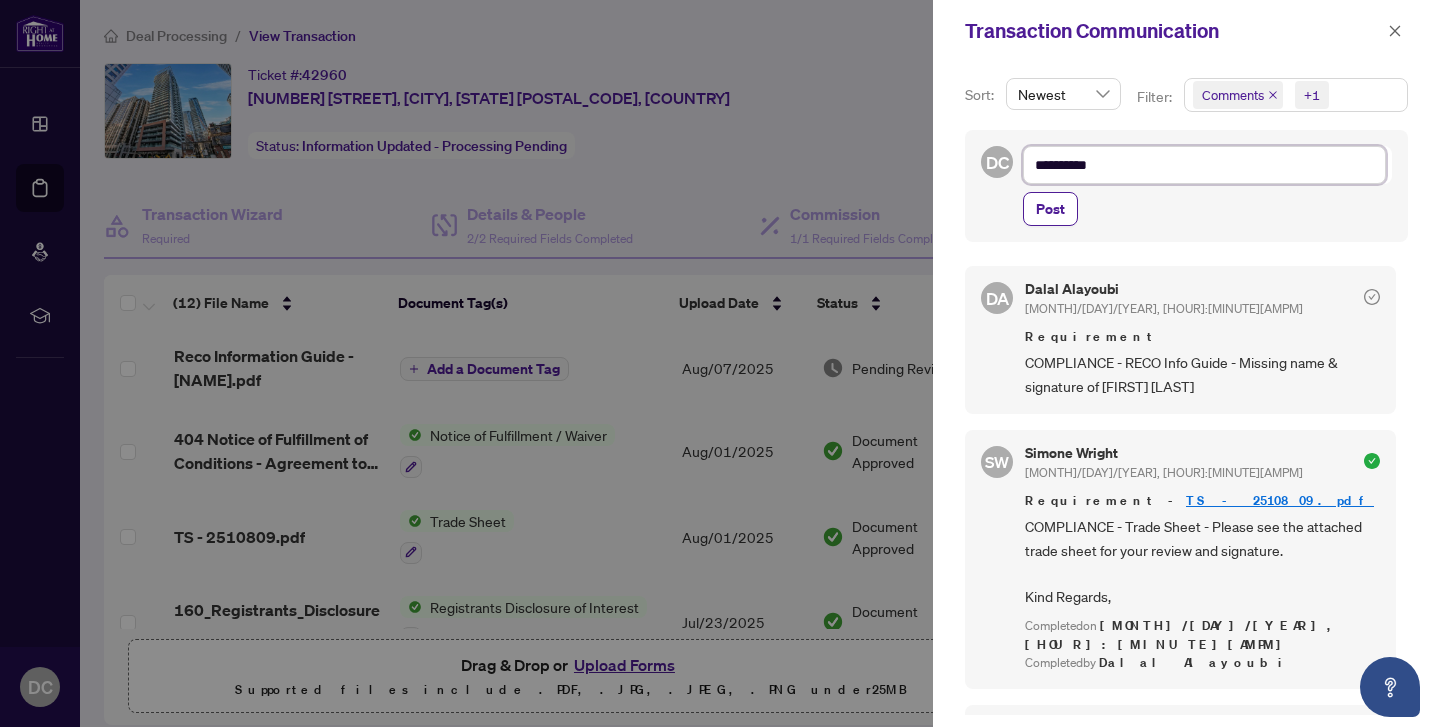 type on "**********" 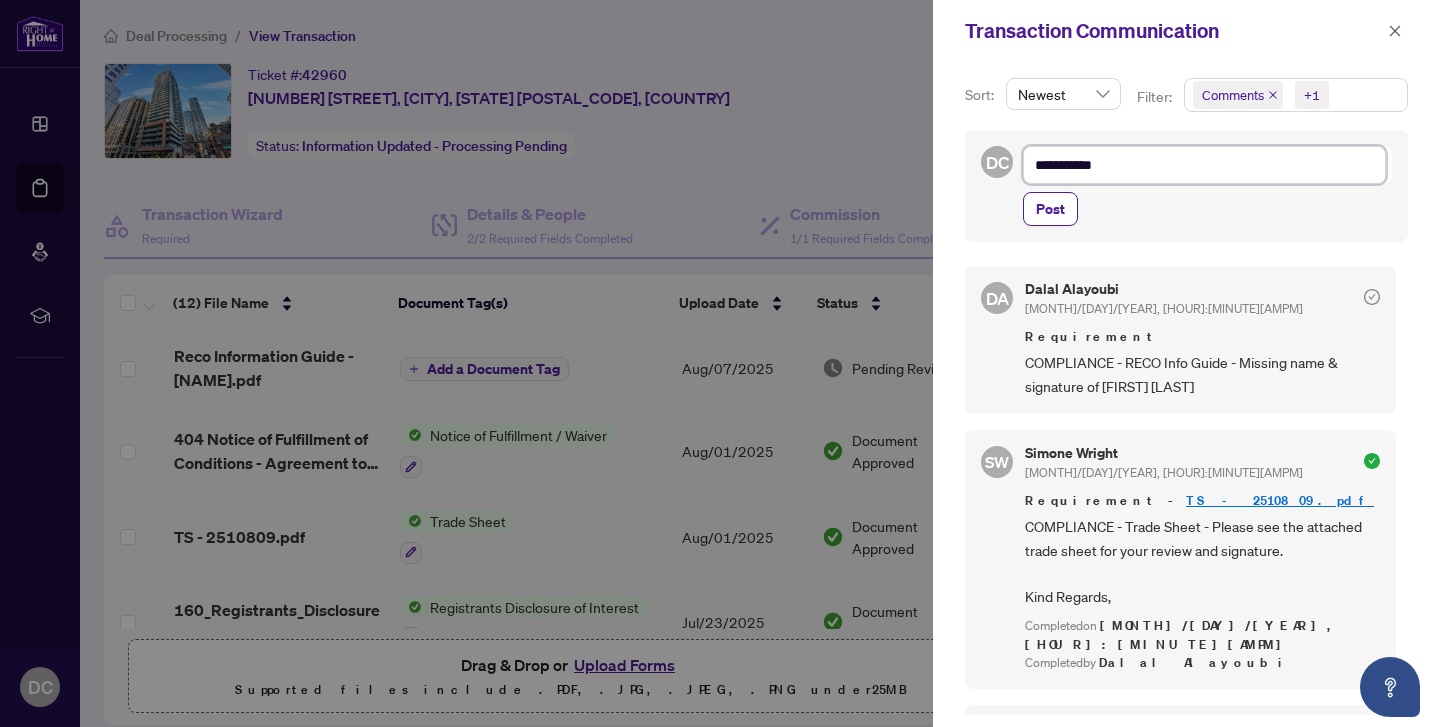 type on "**********" 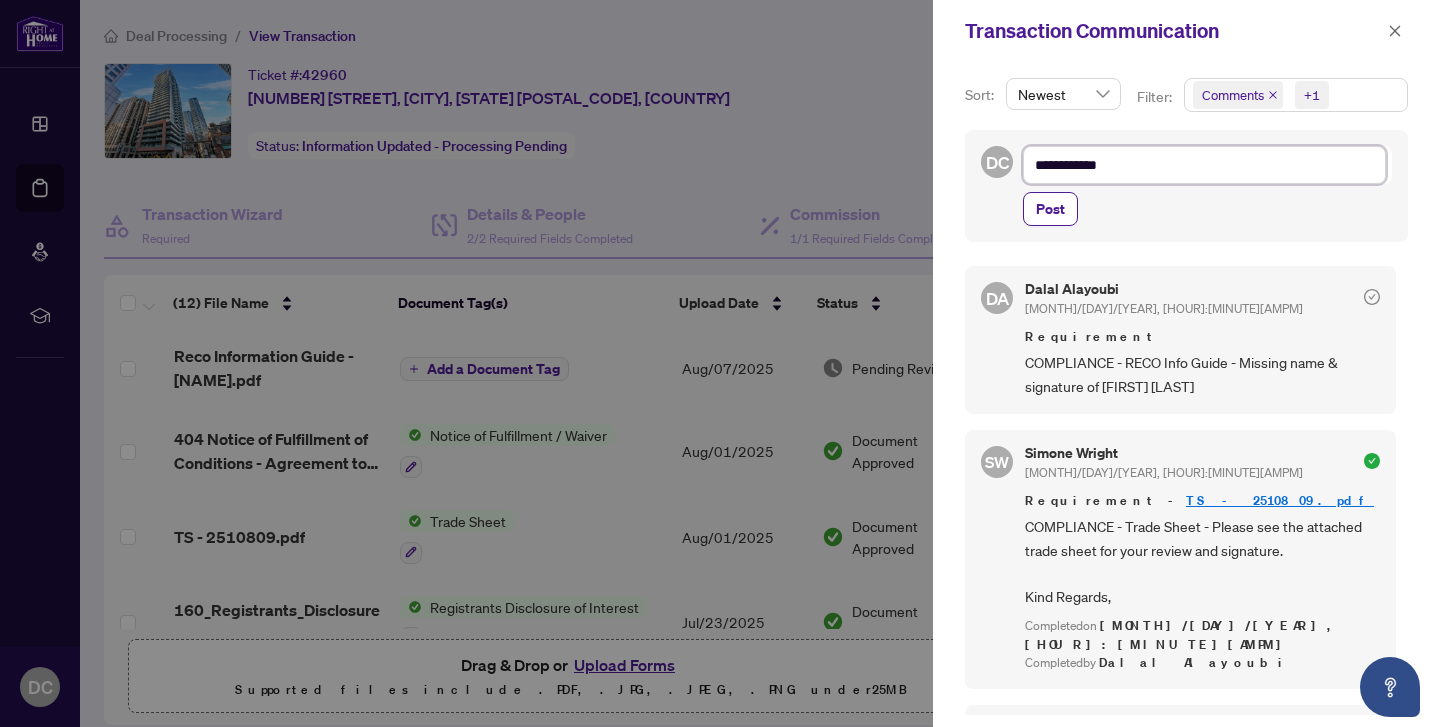 type on "**********" 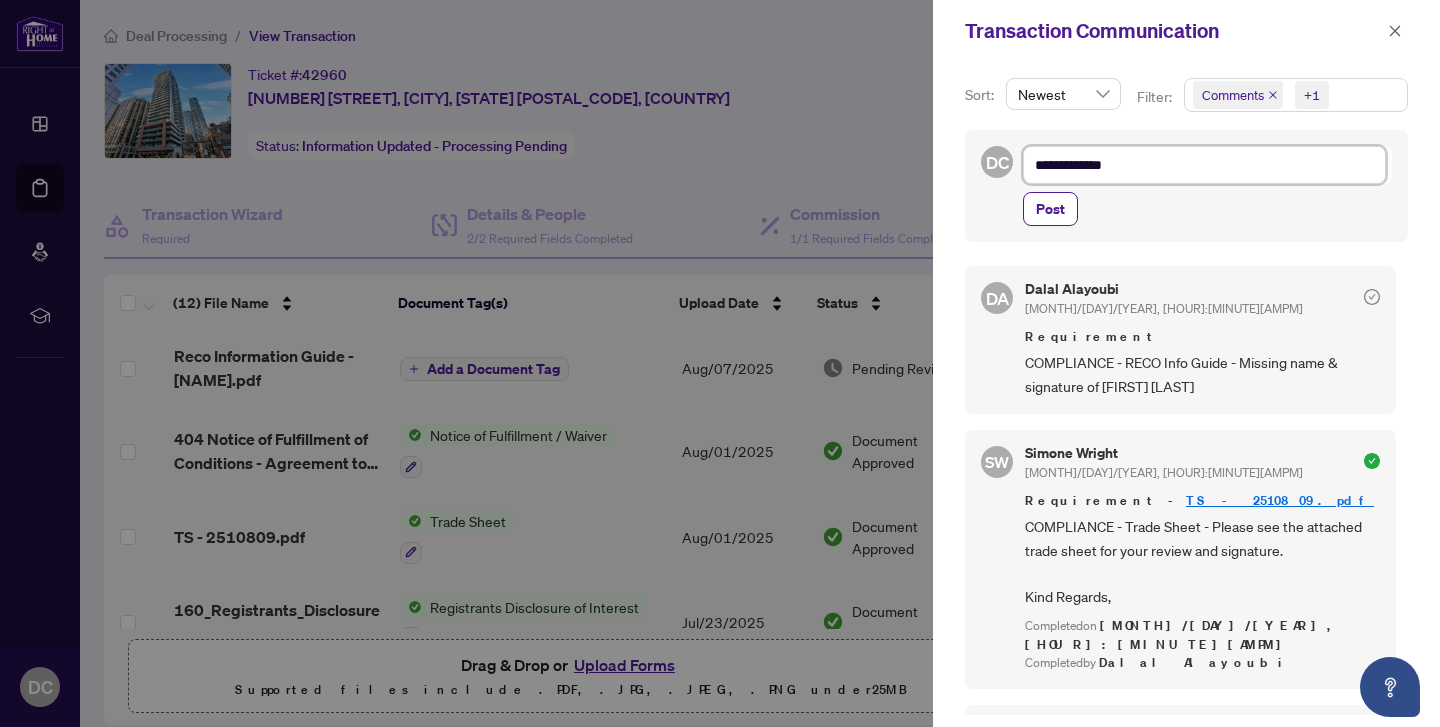 type on "**********" 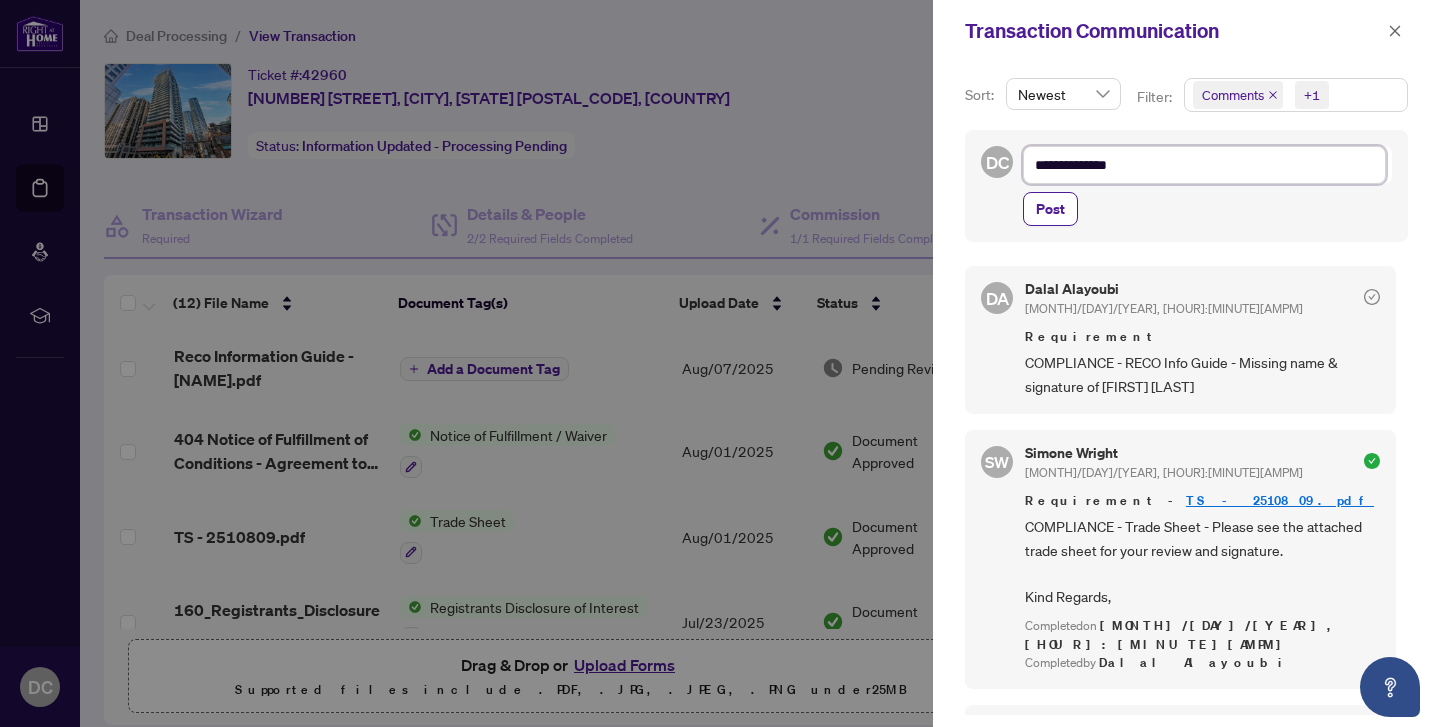 type on "**********" 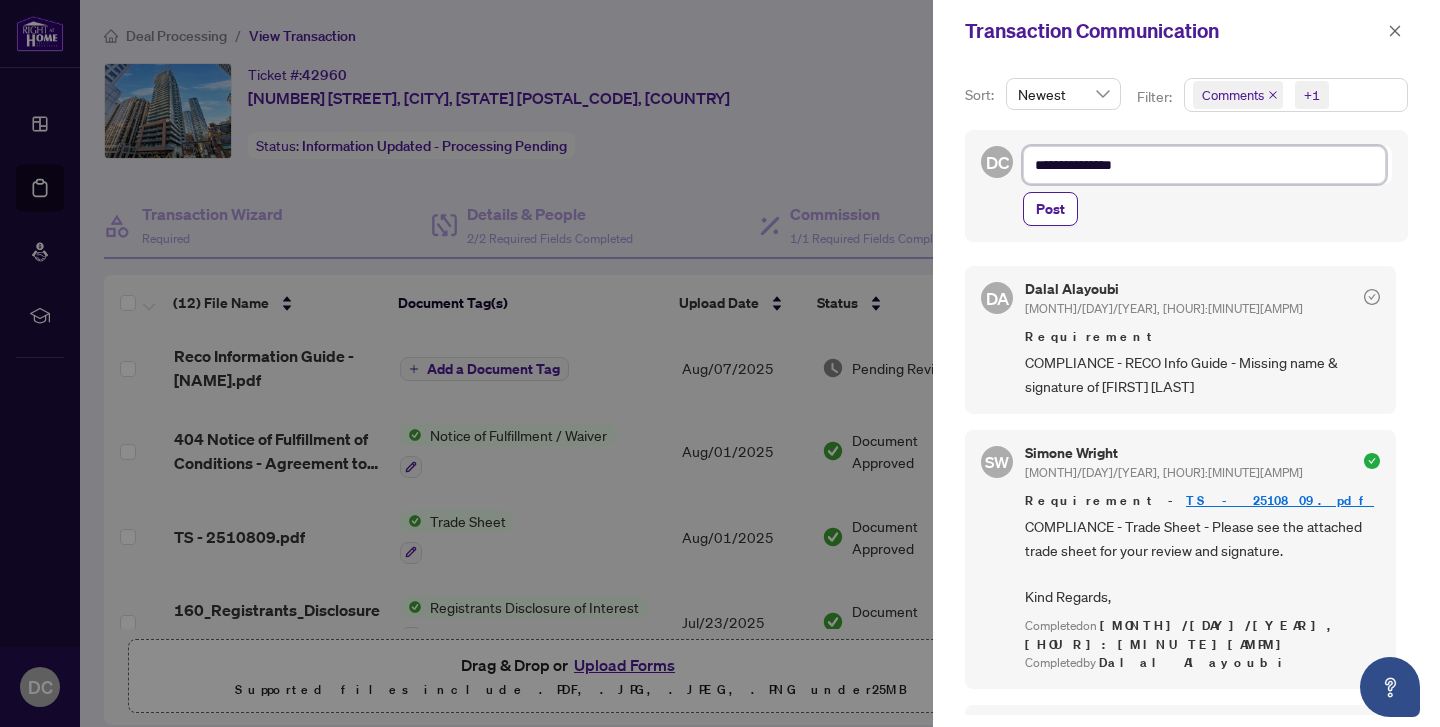 type on "**********" 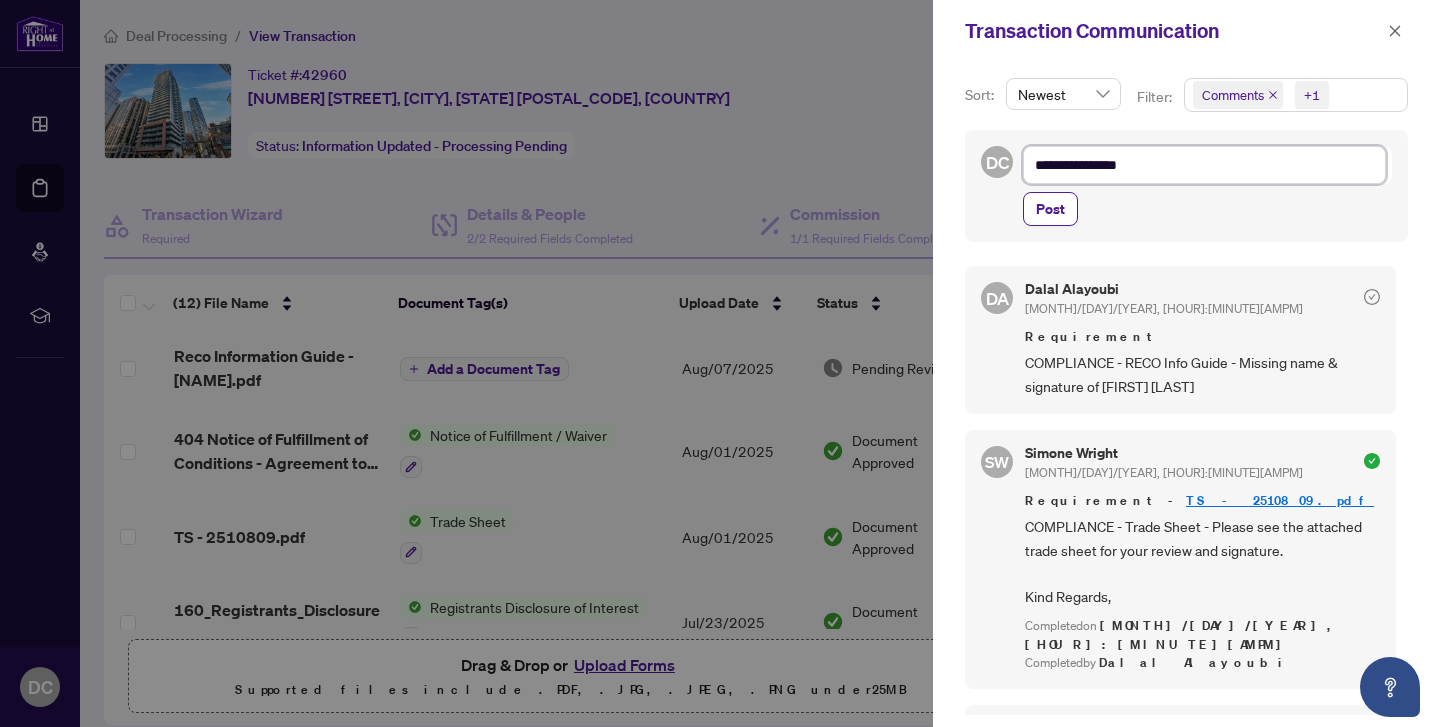 type on "**********" 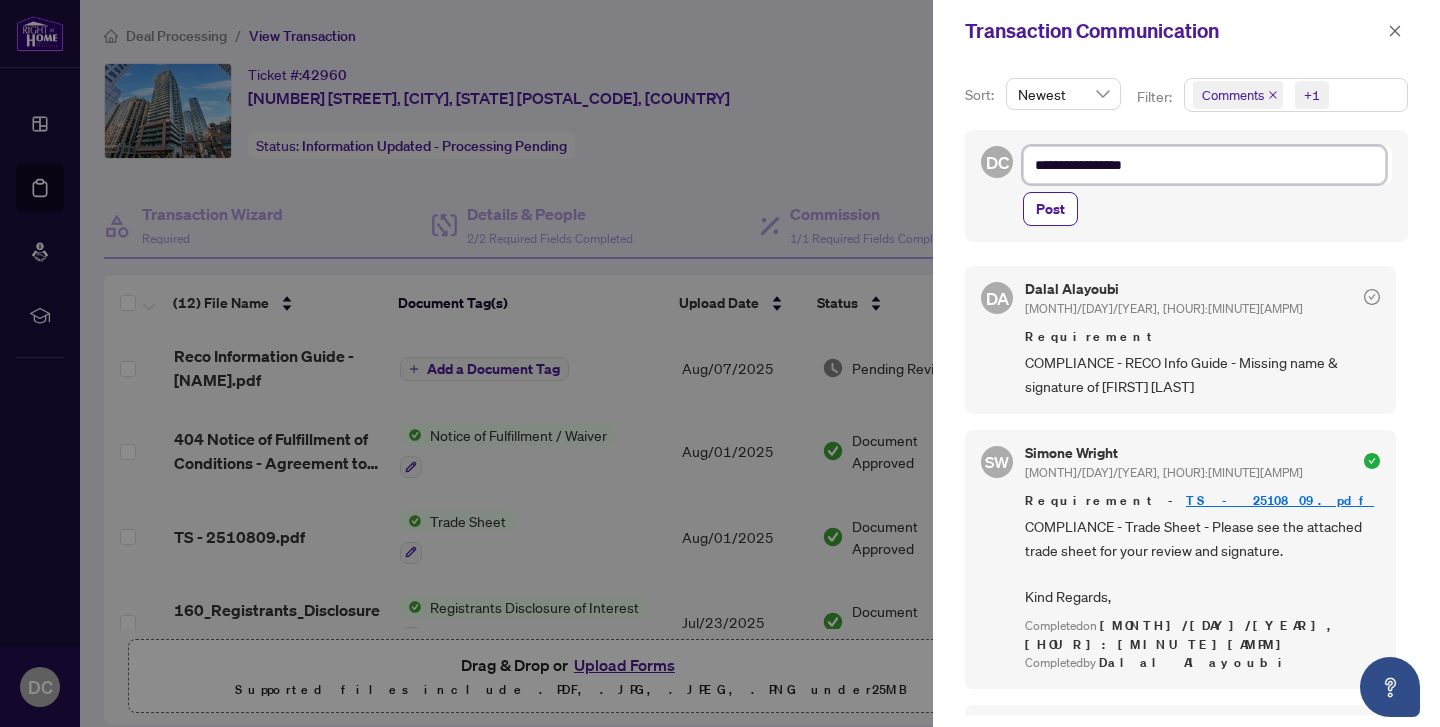 type on "**********" 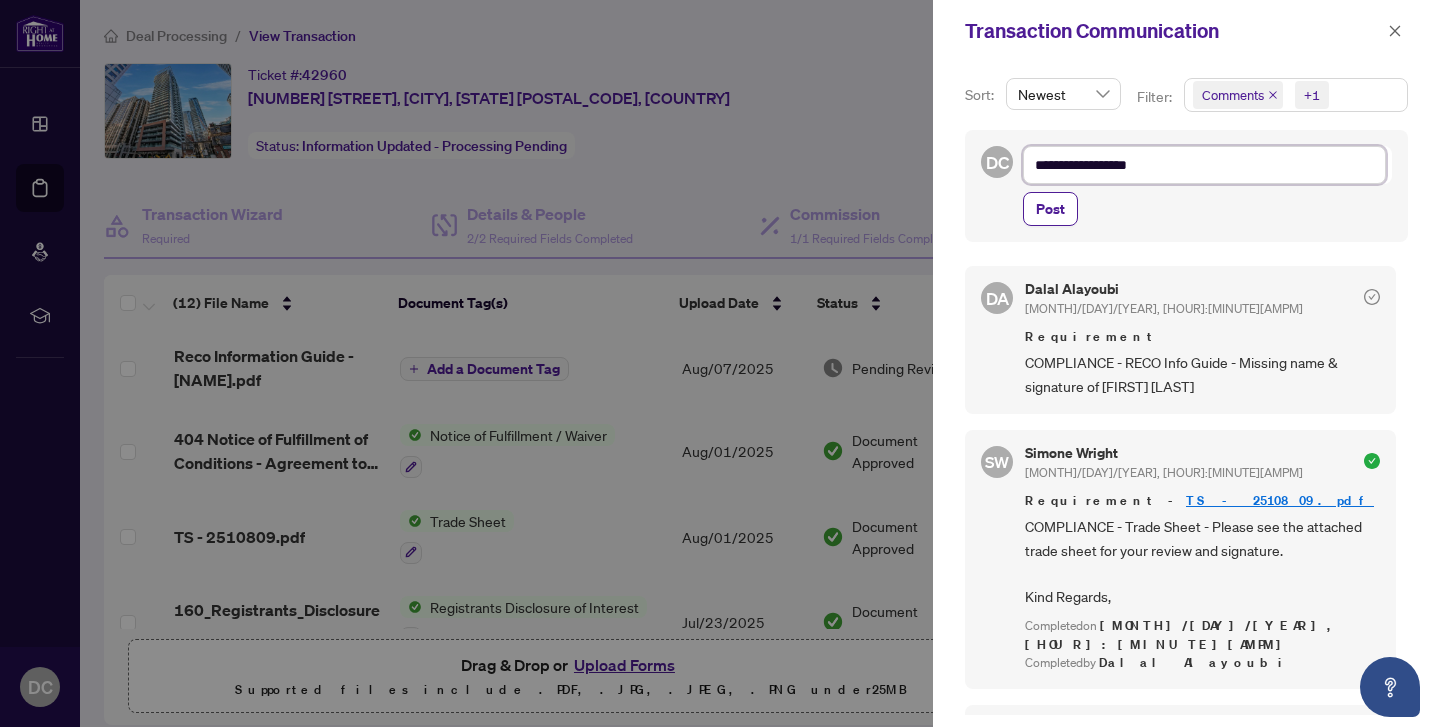 type on "**********" 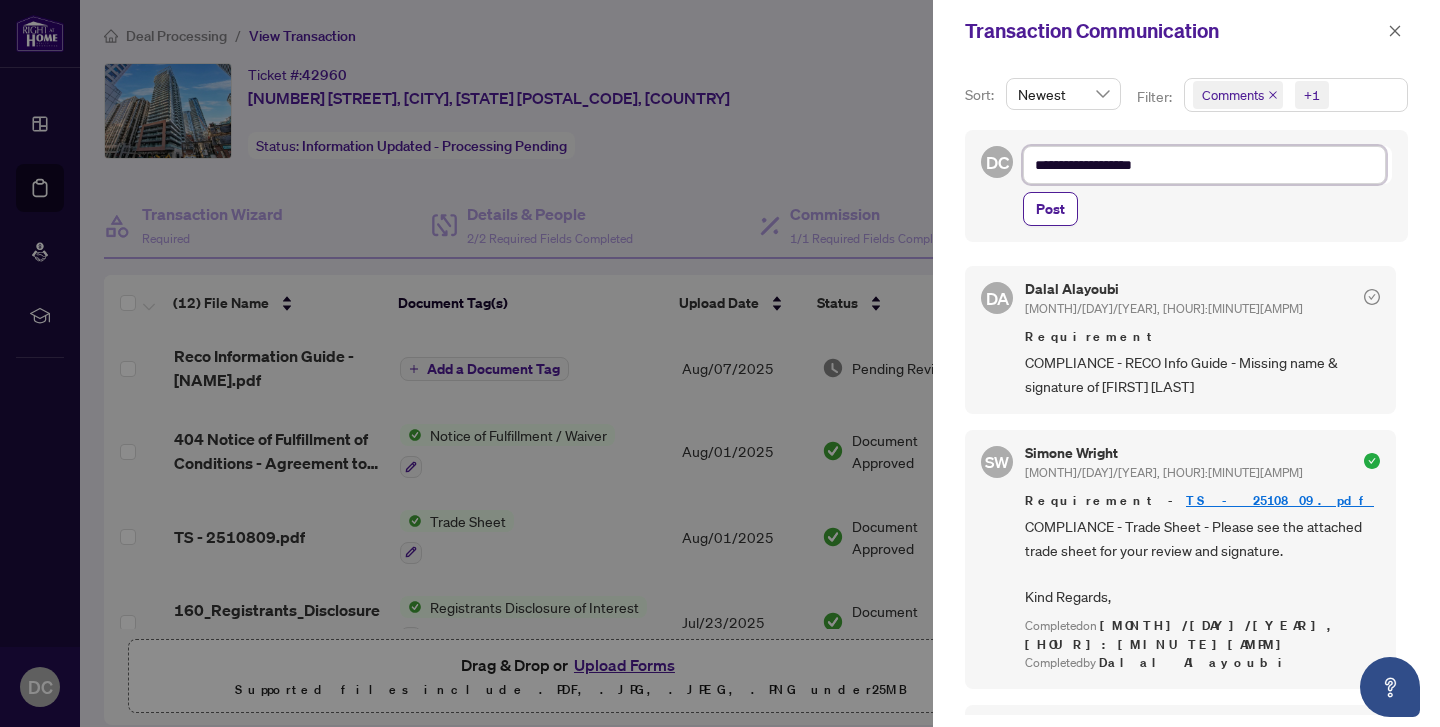 type on "**********" 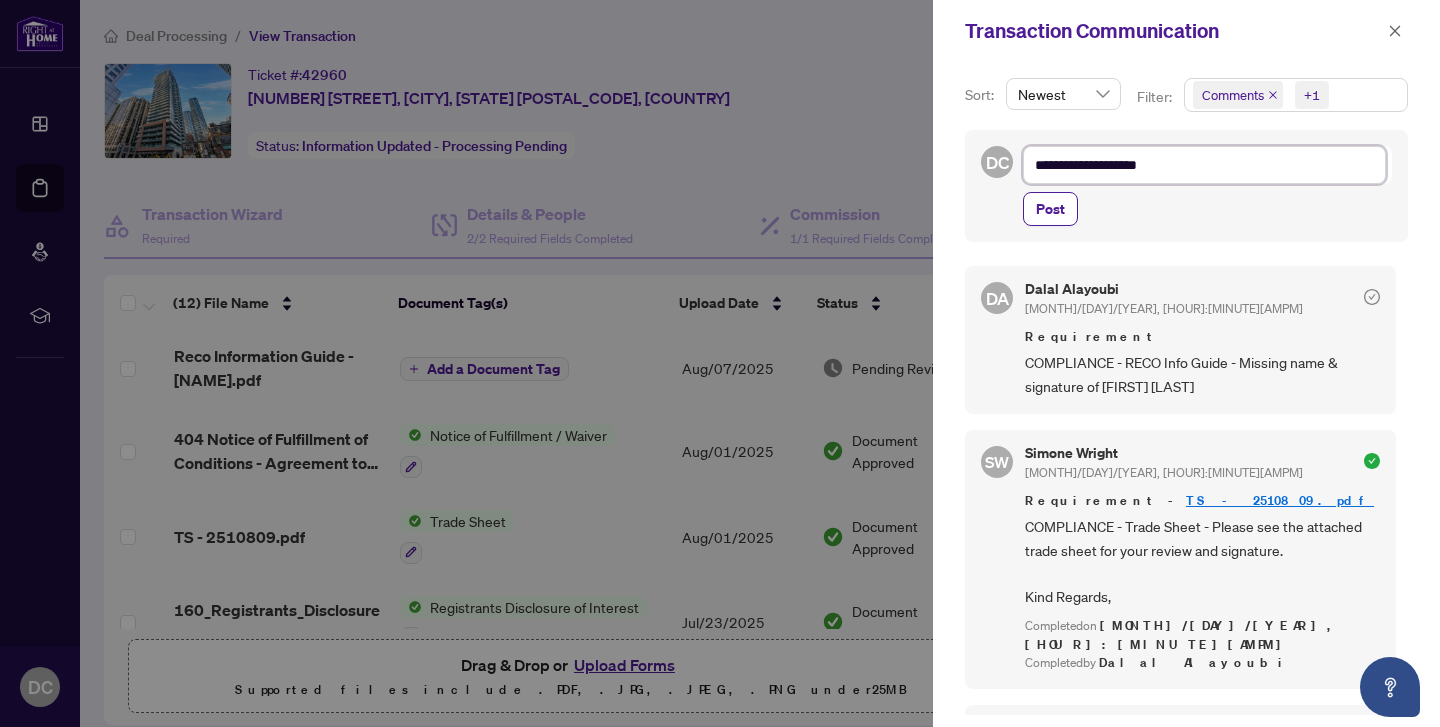 type on "**********" 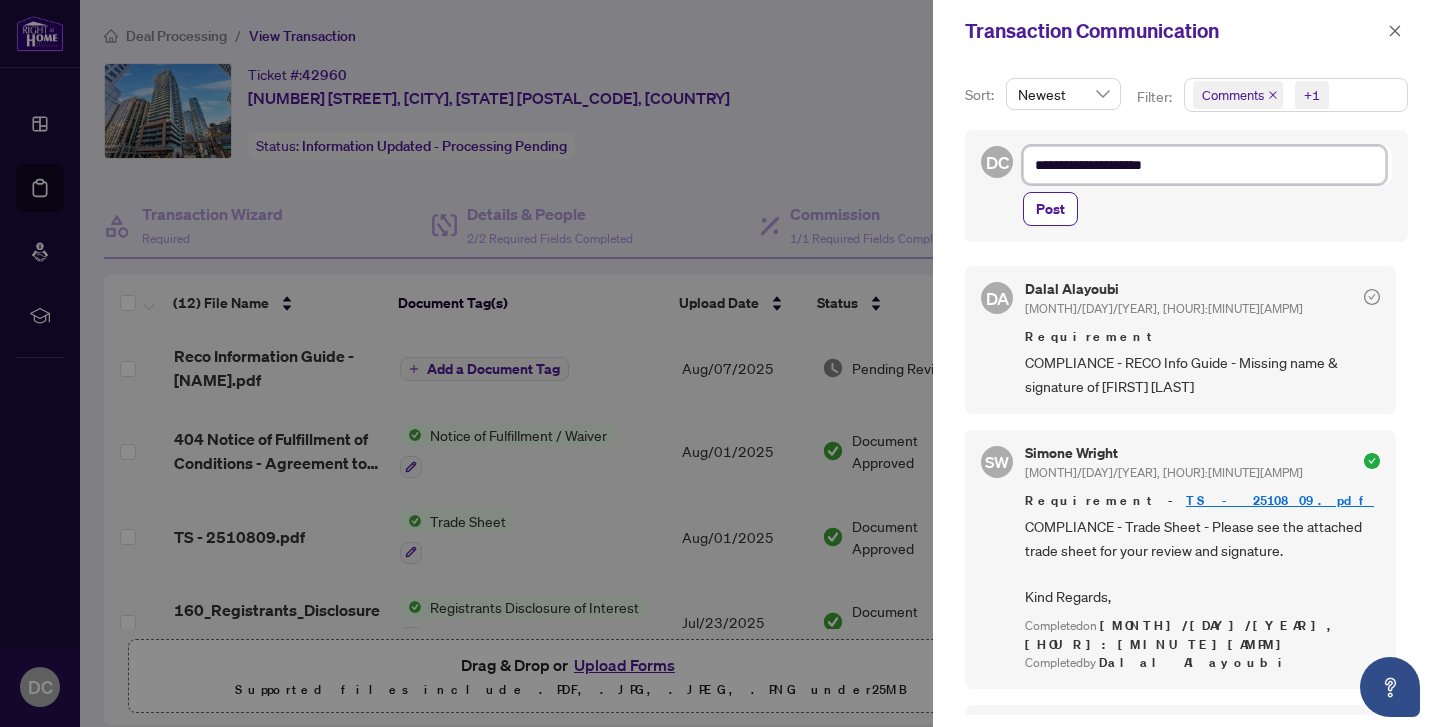 type on "**********" 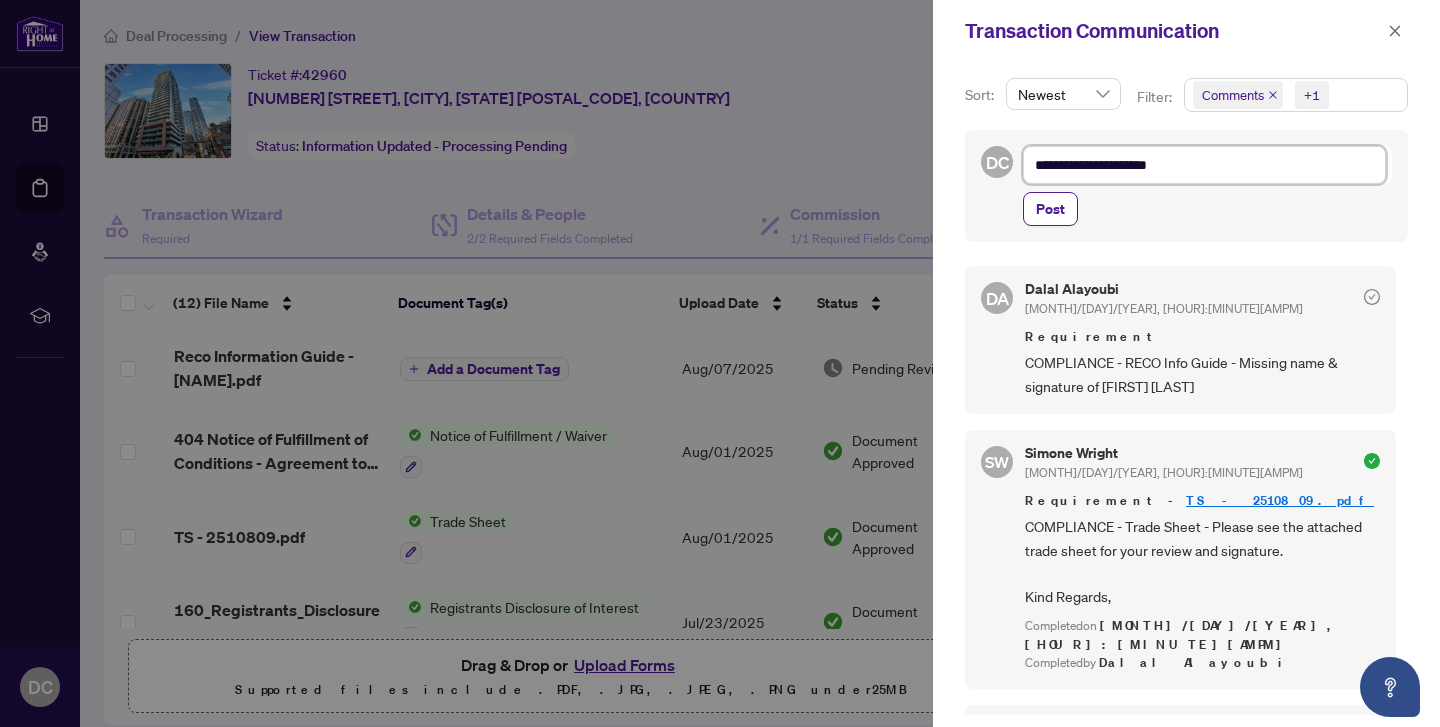type on "**********" 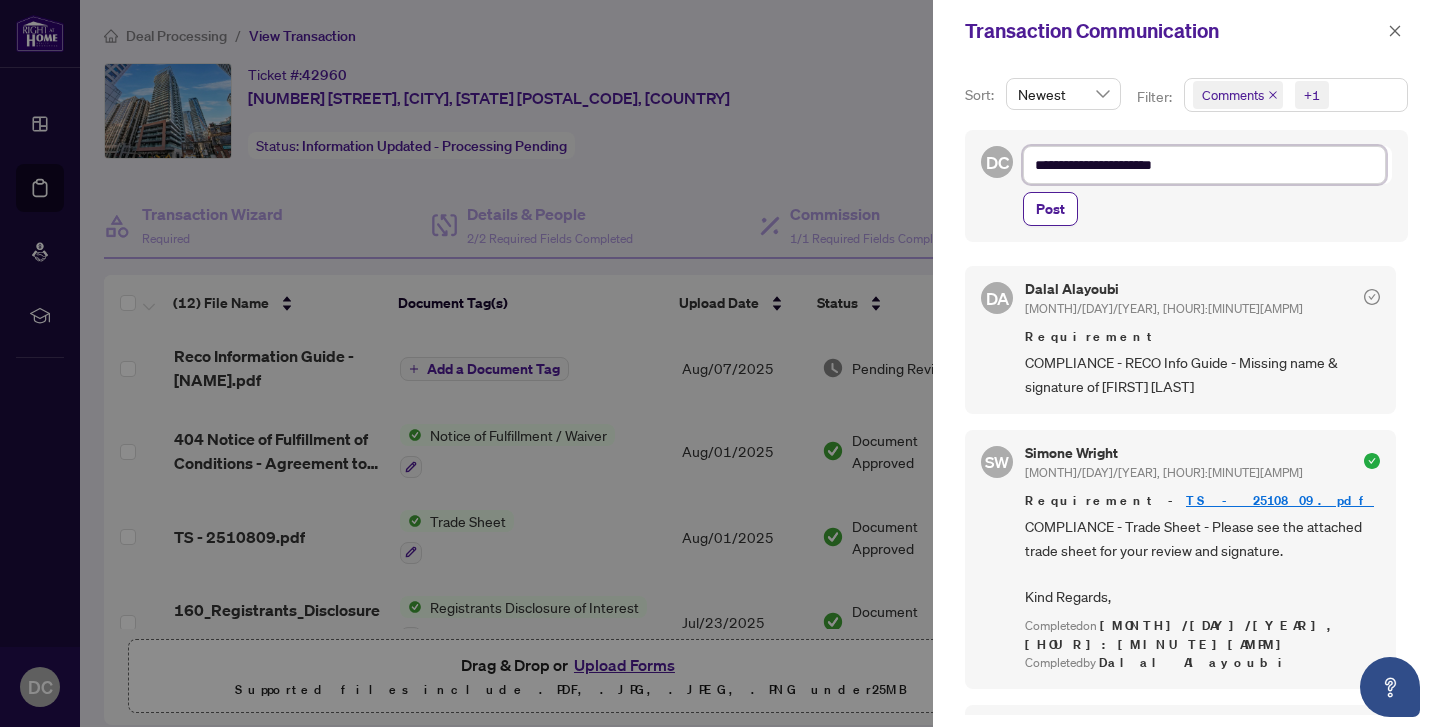 type on "**********" 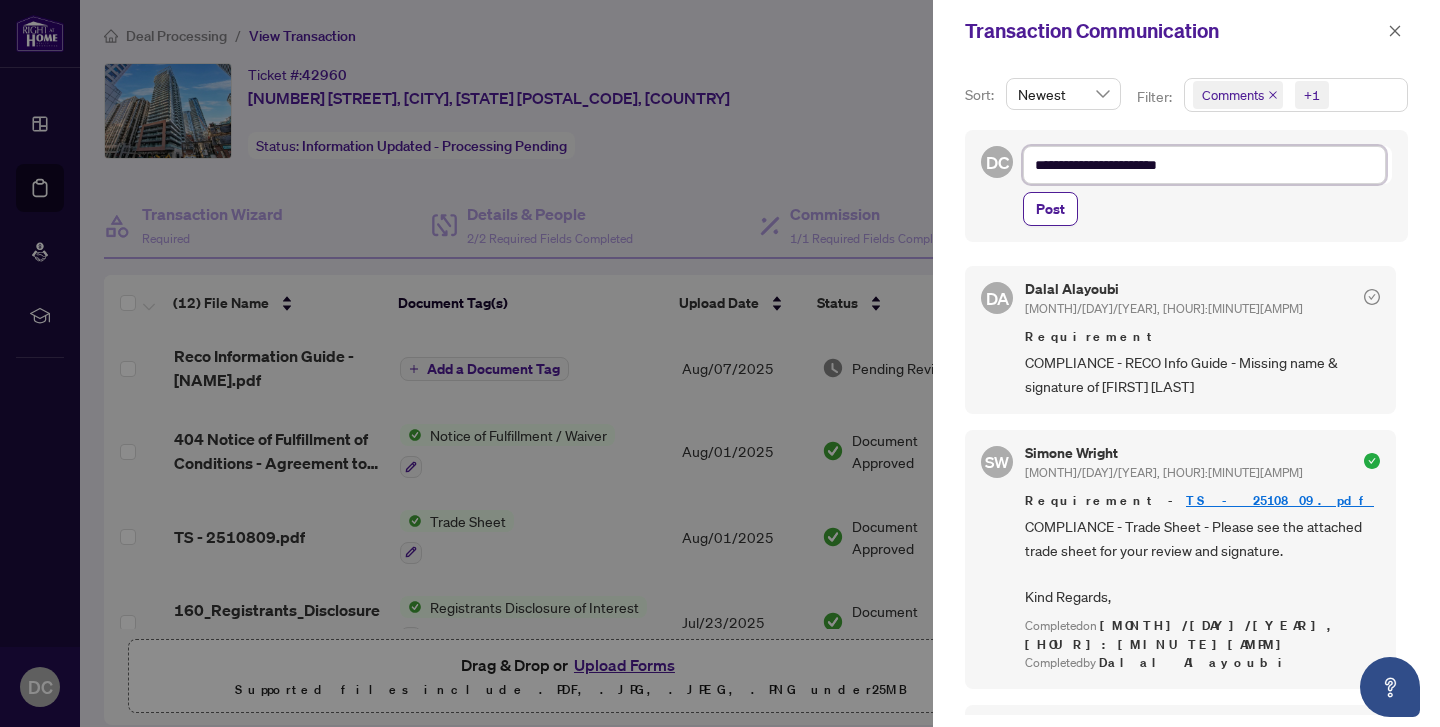 type on "**********" 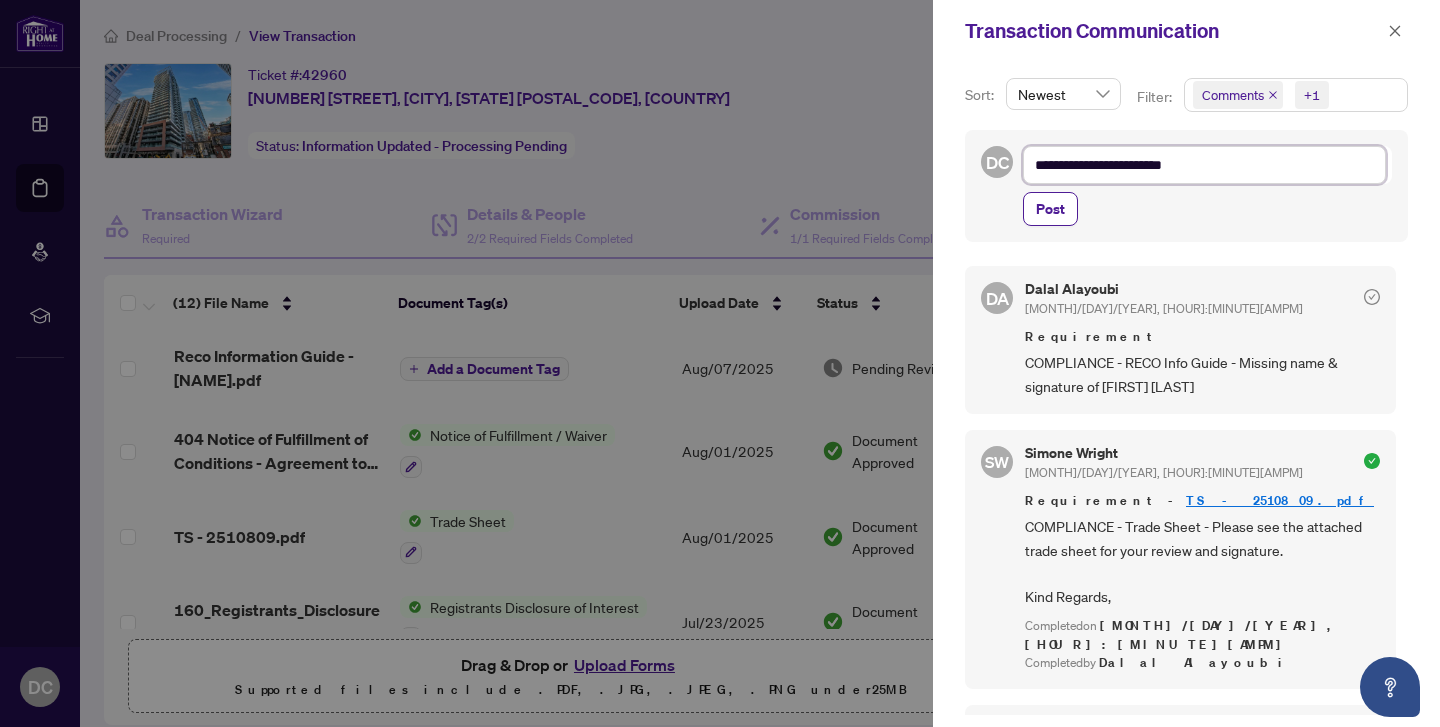 type on "**********" 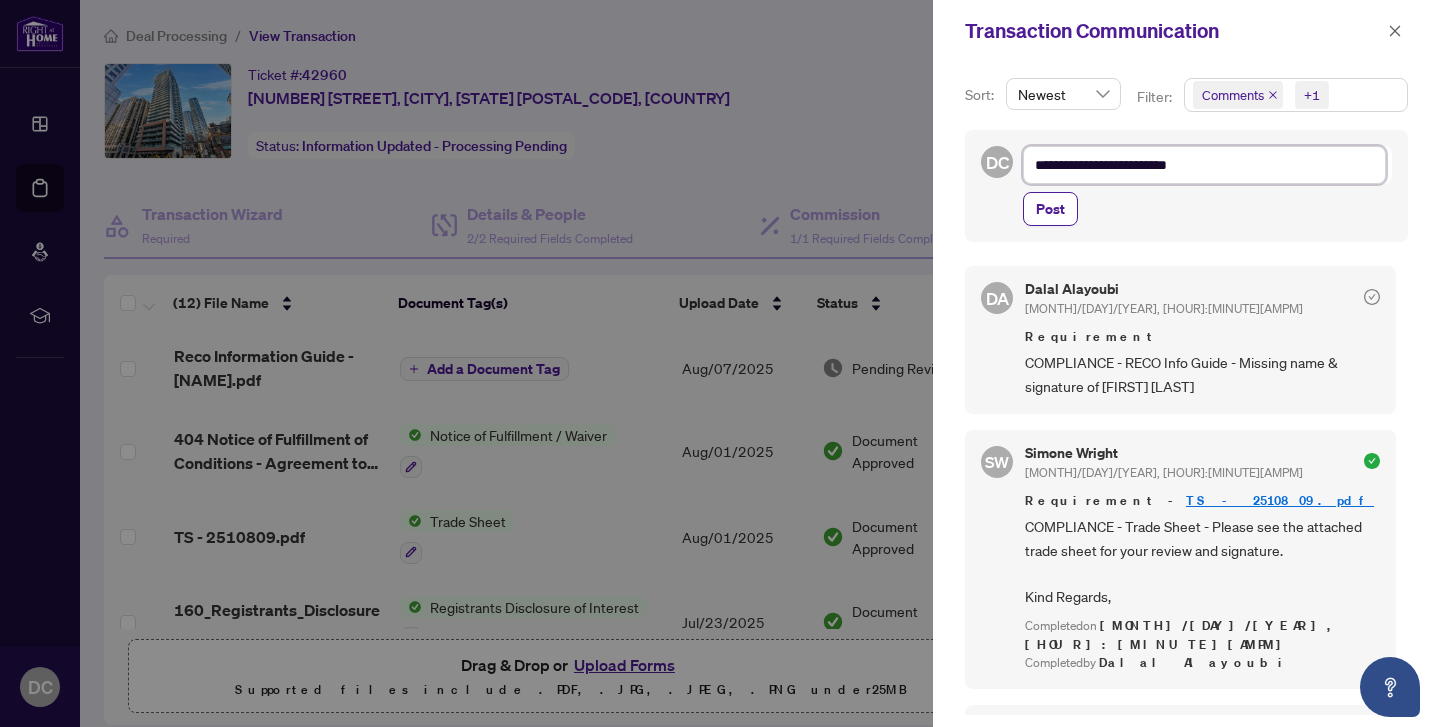 type on "**********" 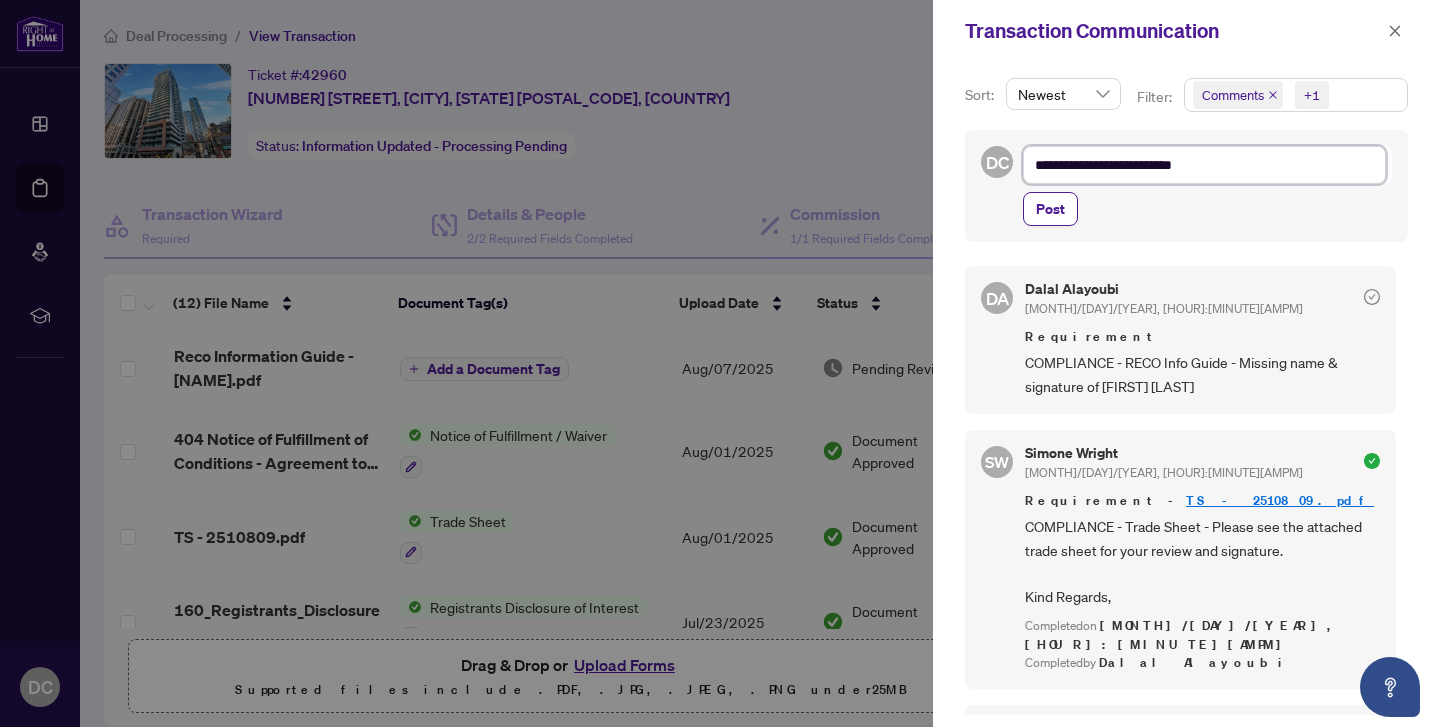 type on "**********" 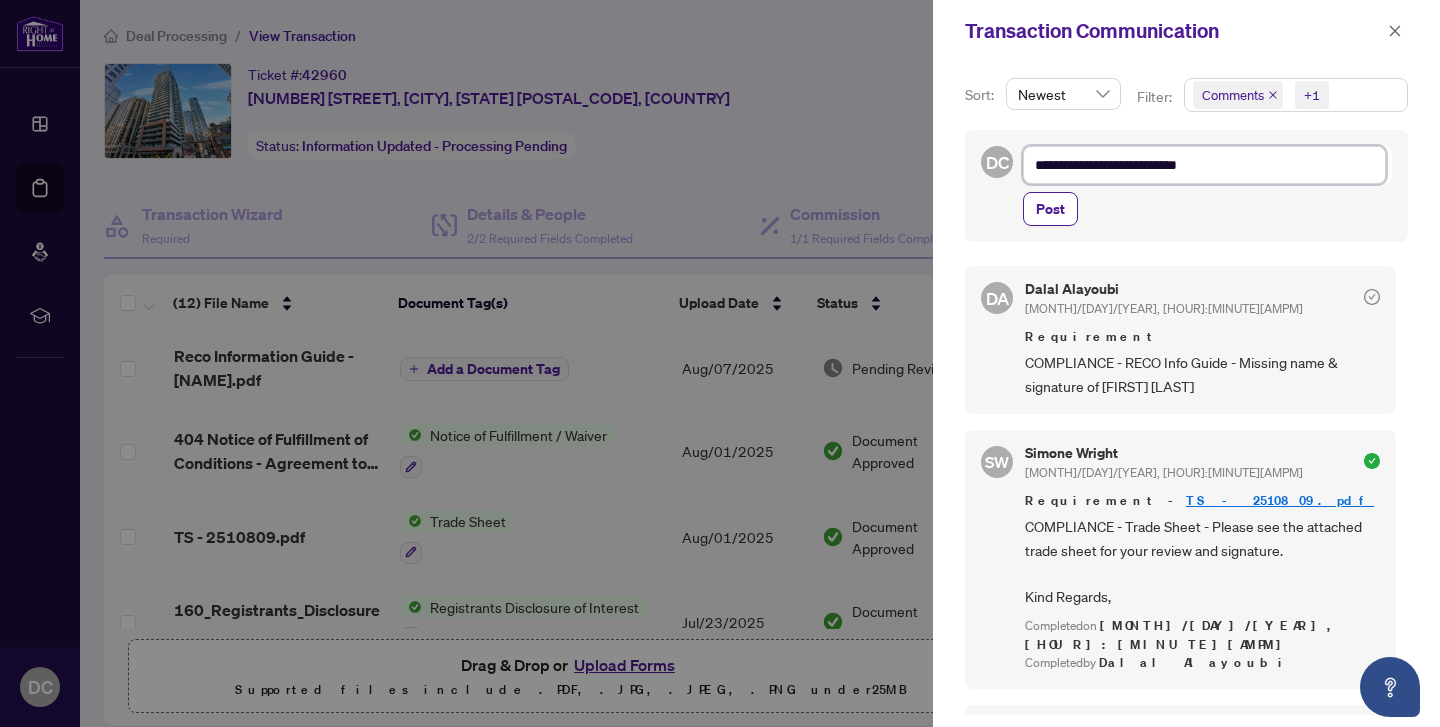 type on "**********" 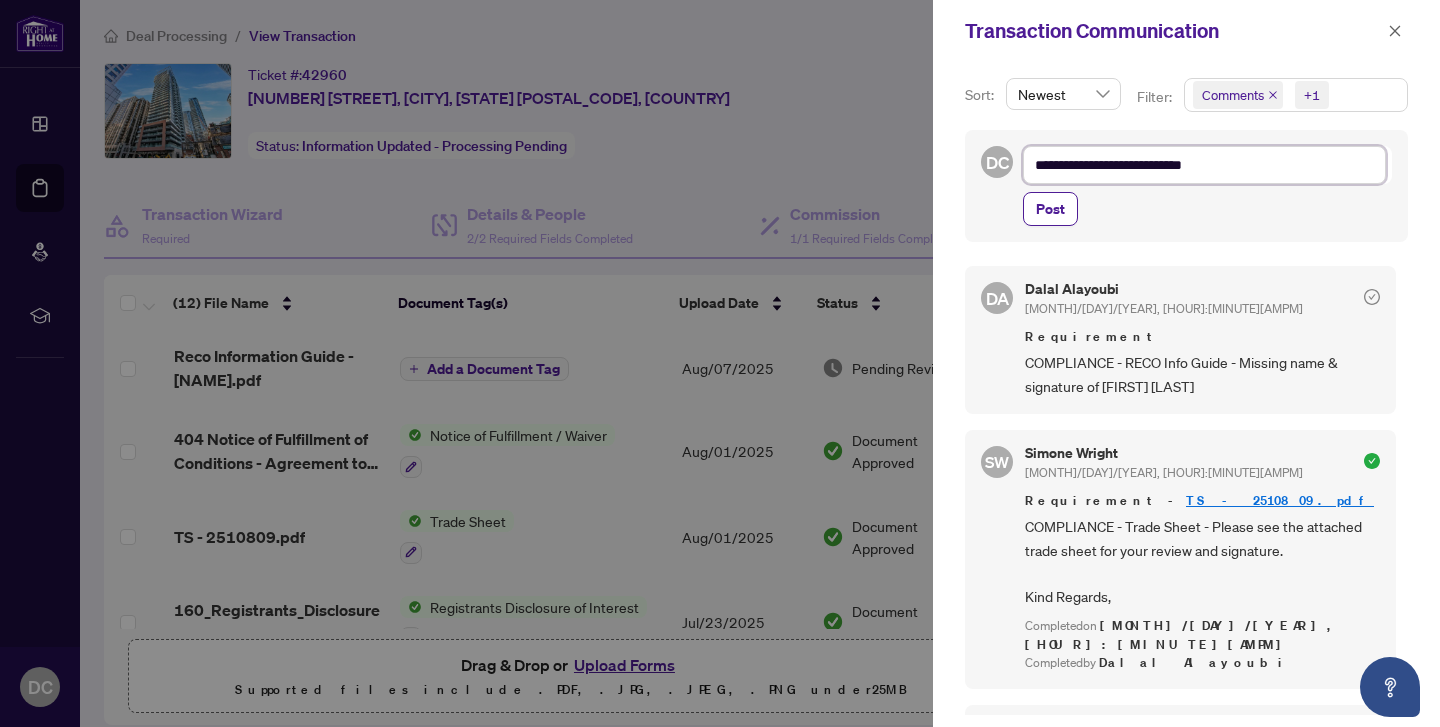 type on "**********" 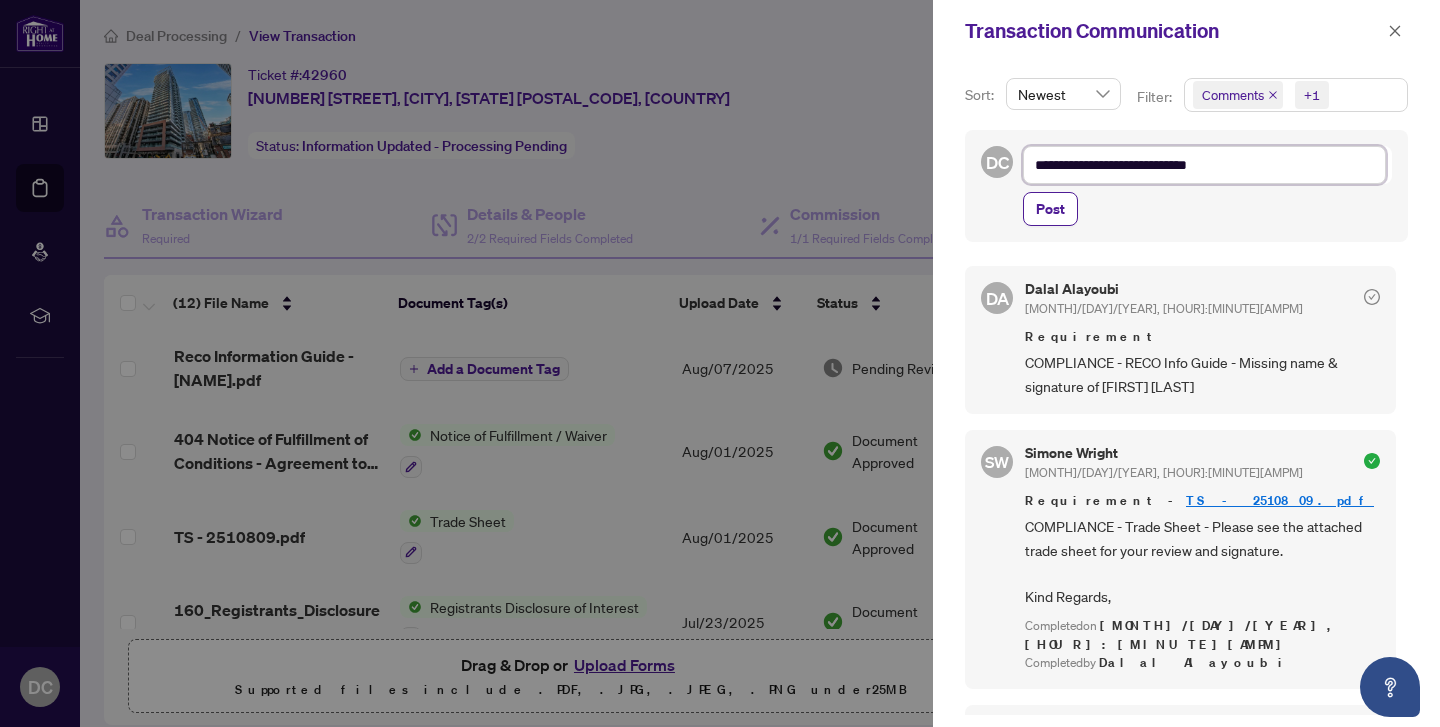 type on "**********" 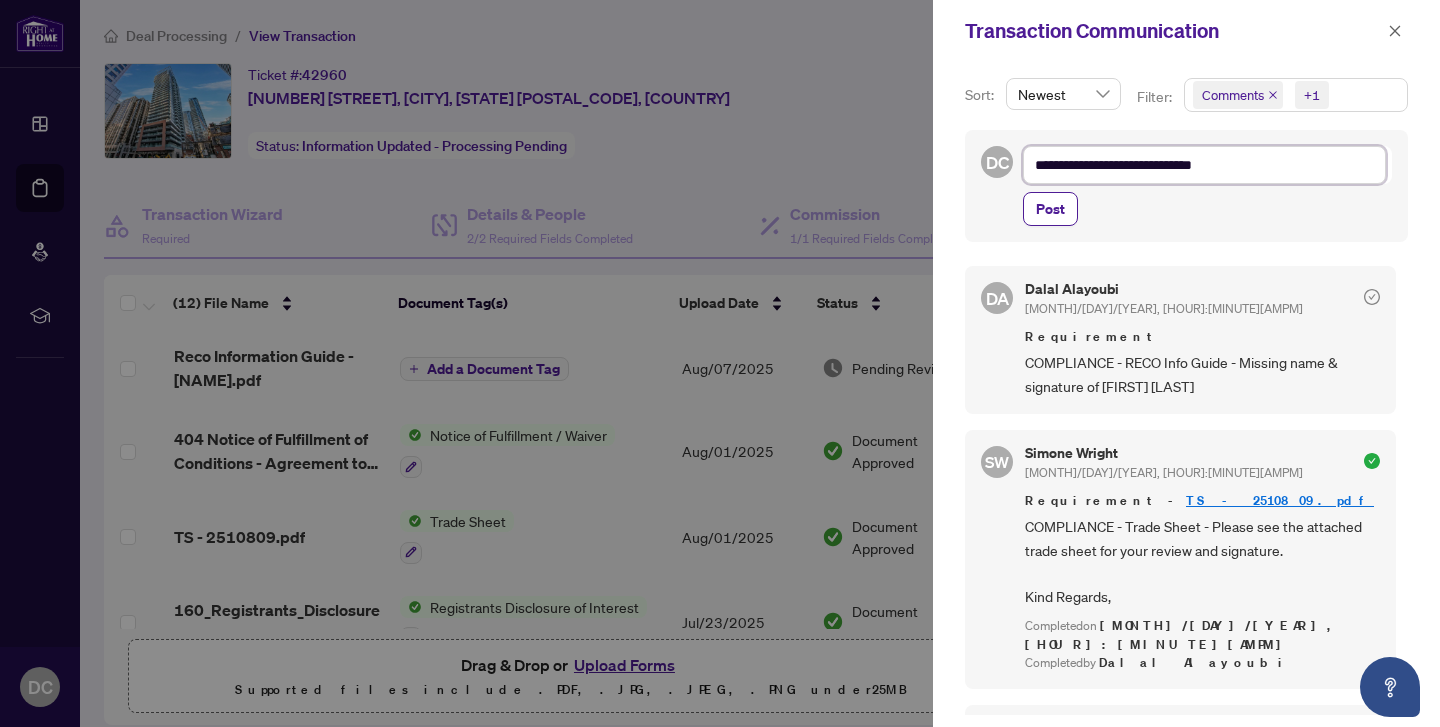 type on "**********" 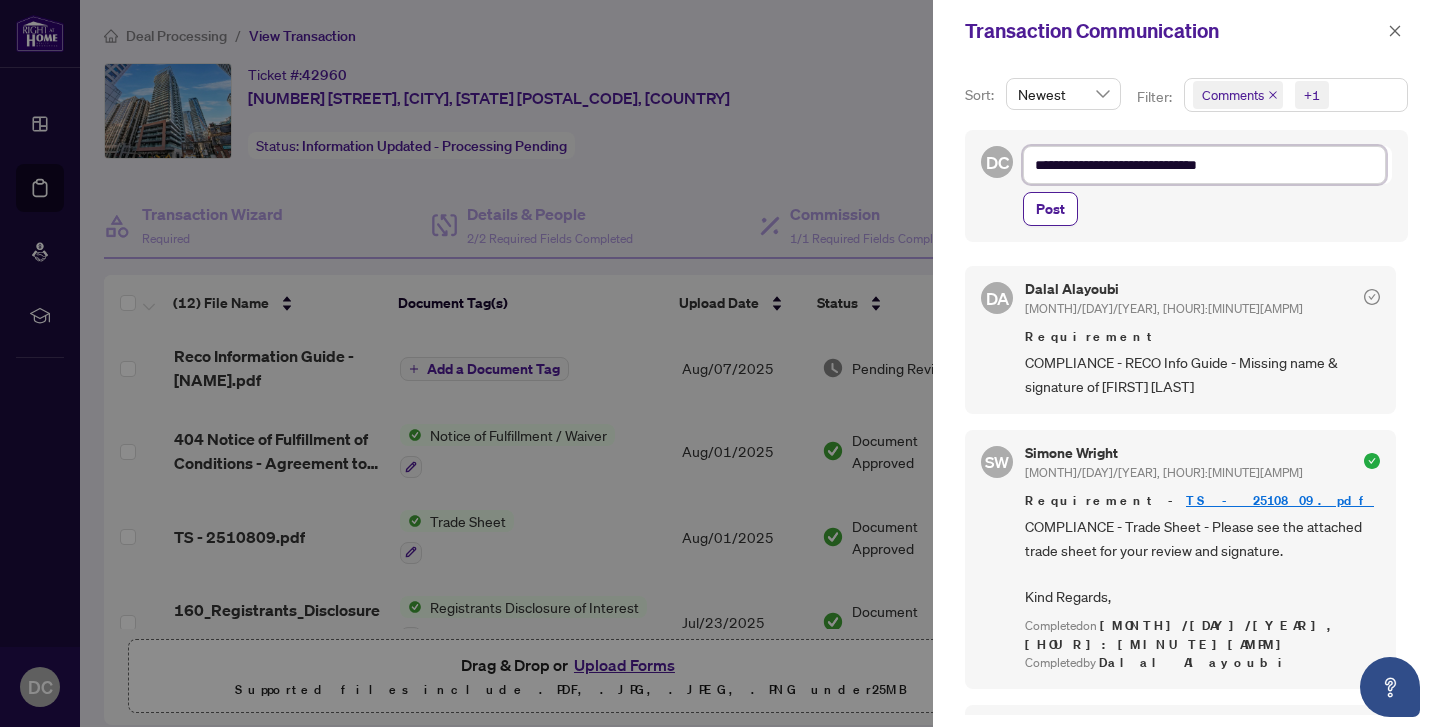 type on "**********" 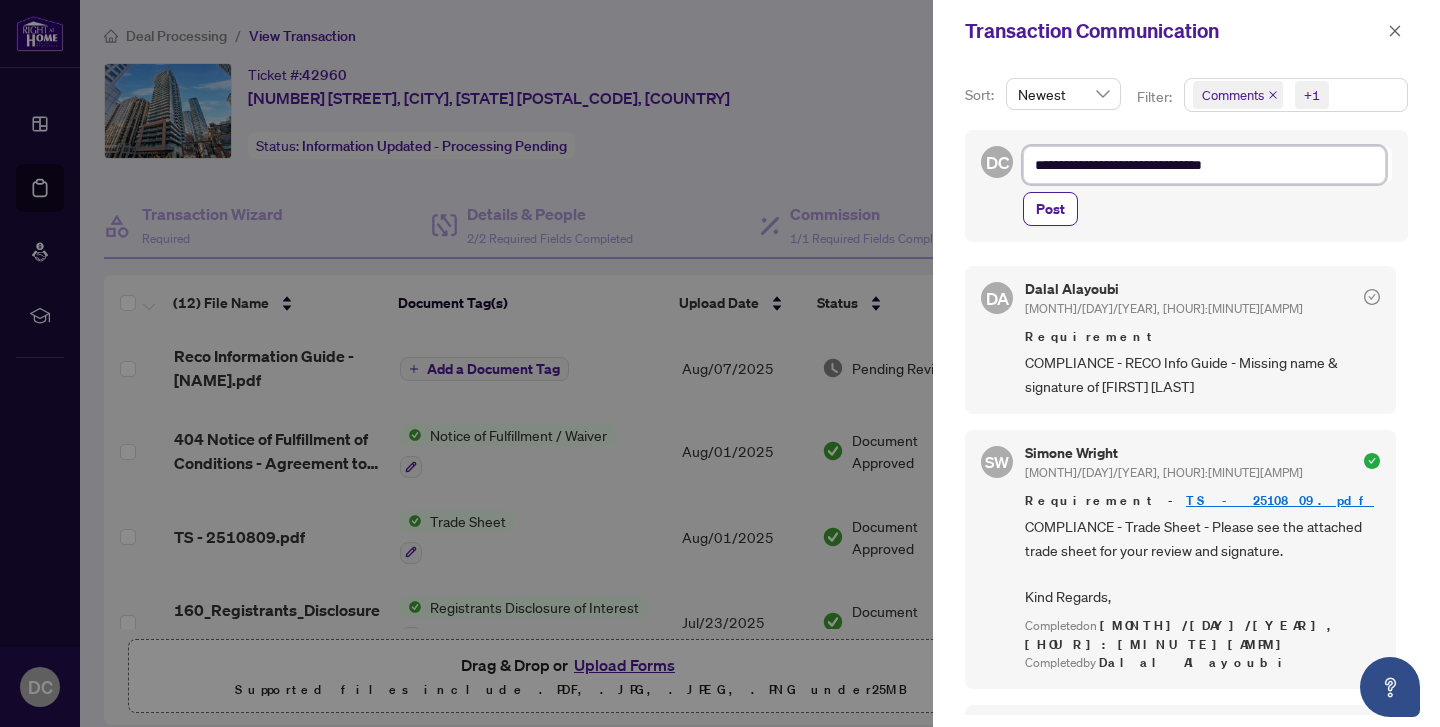 type on "**********" 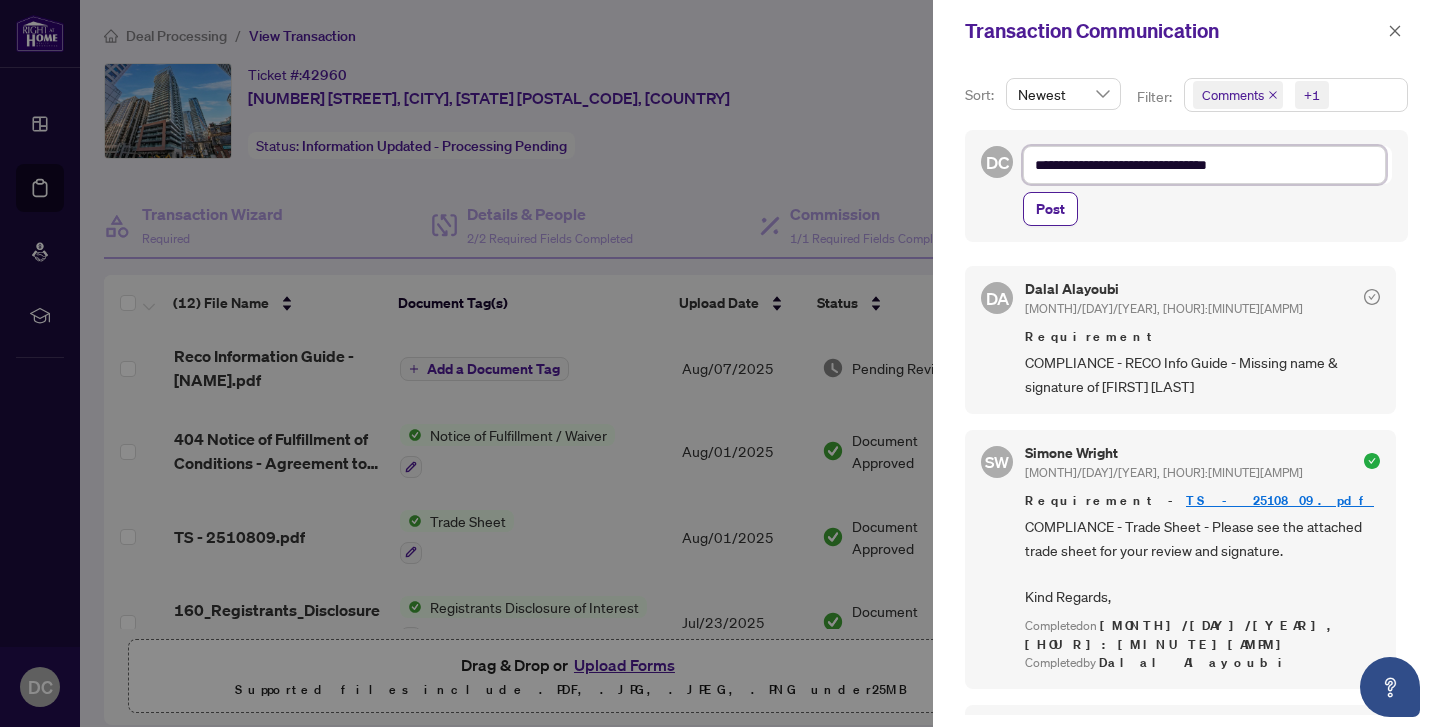 type on "**********" 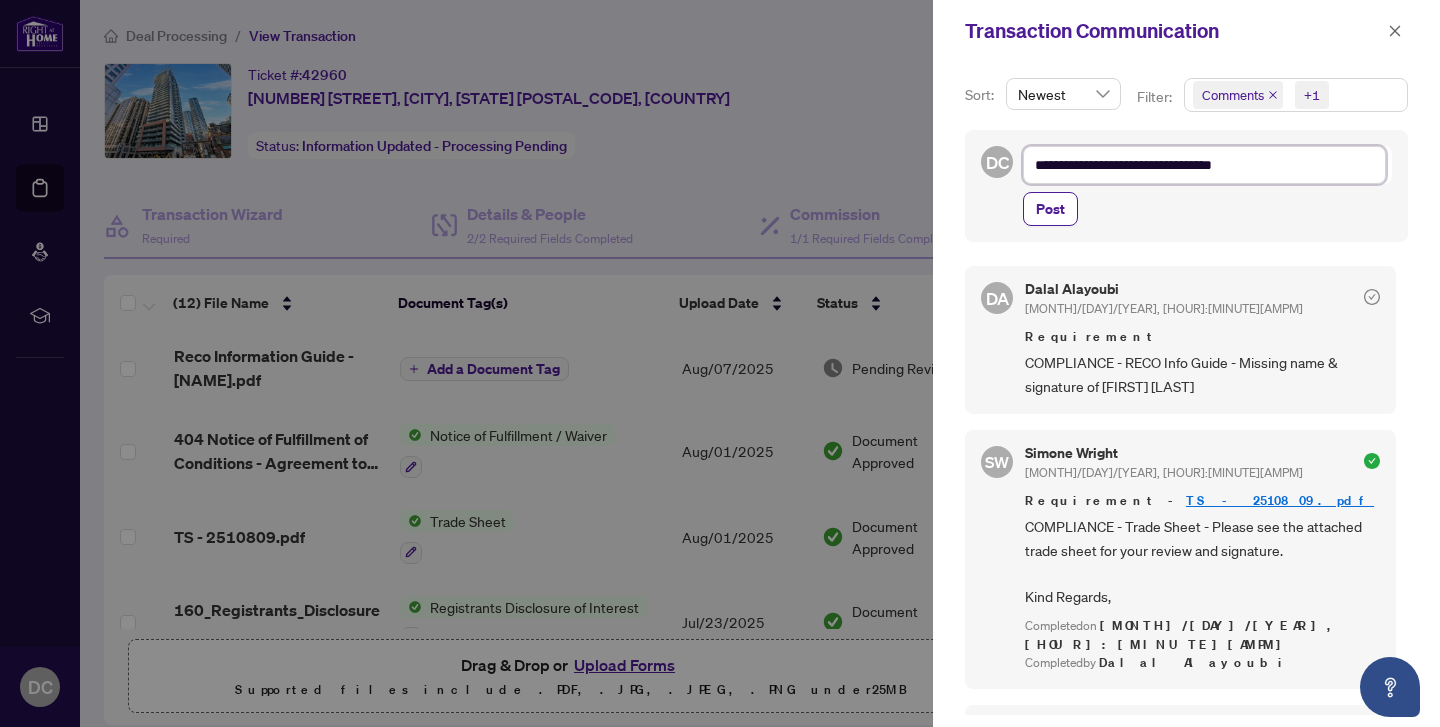 type on "**********" 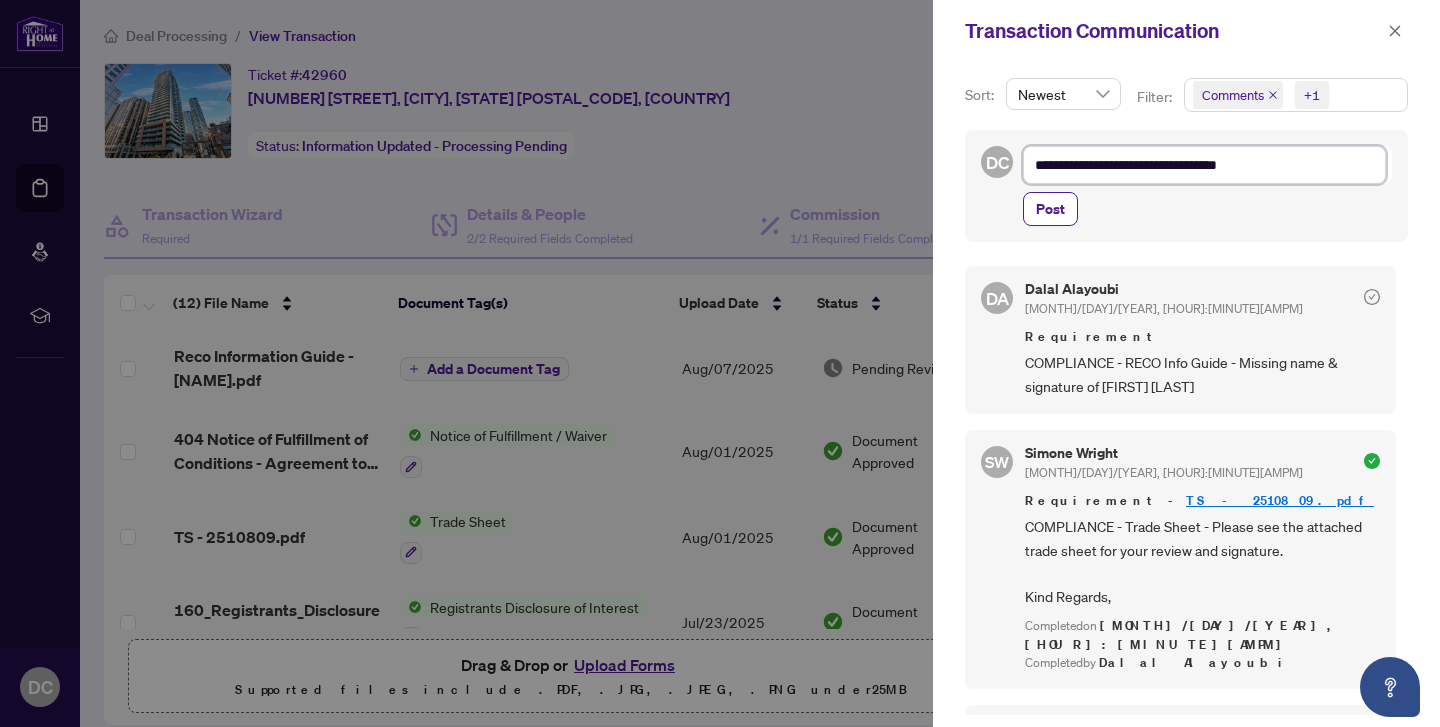 type on "**********" 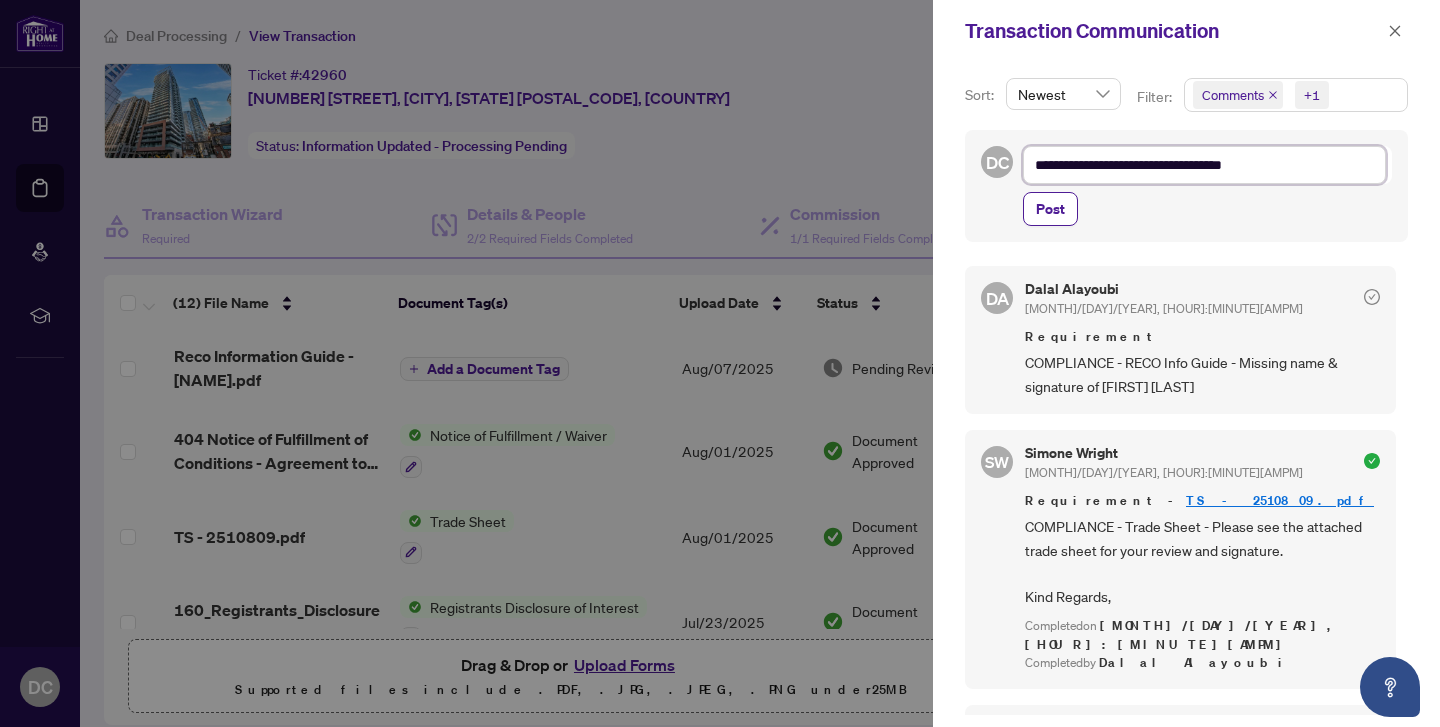 type on "**********" 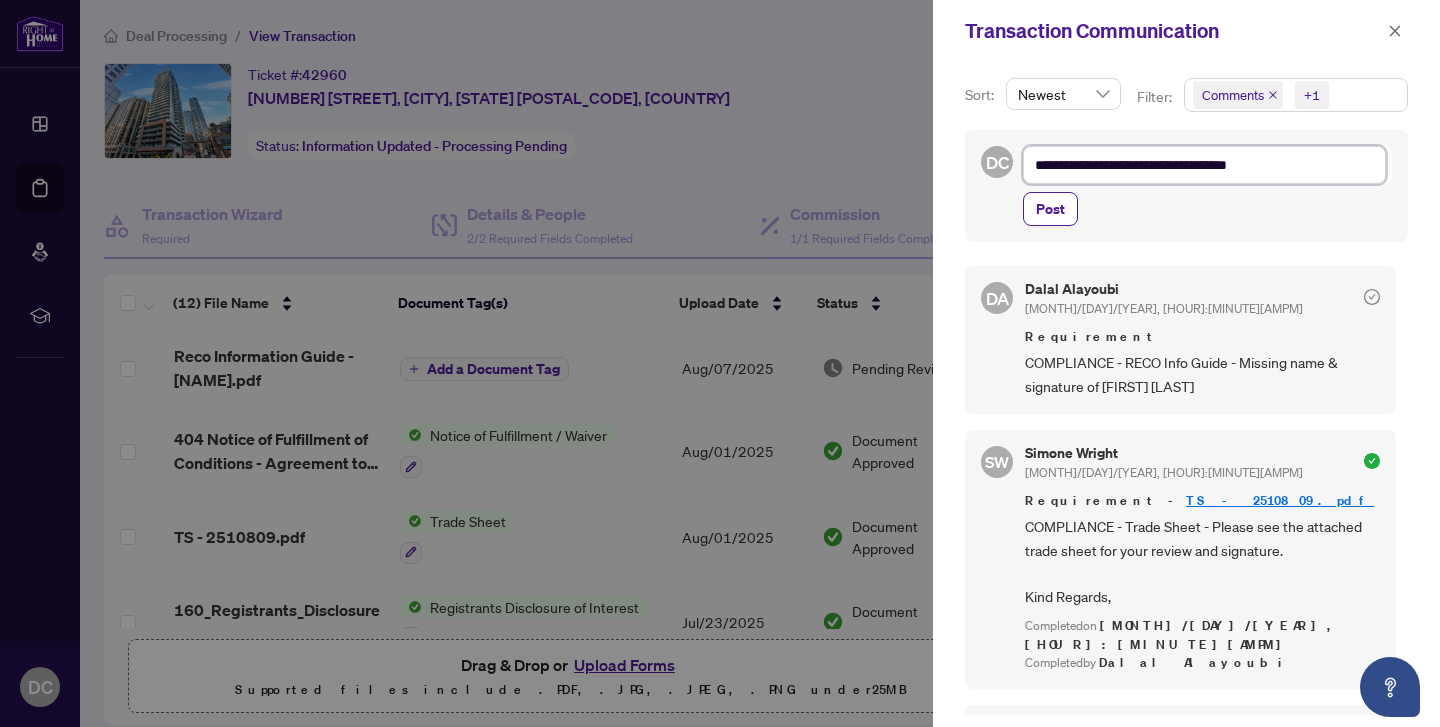 type on "**********" 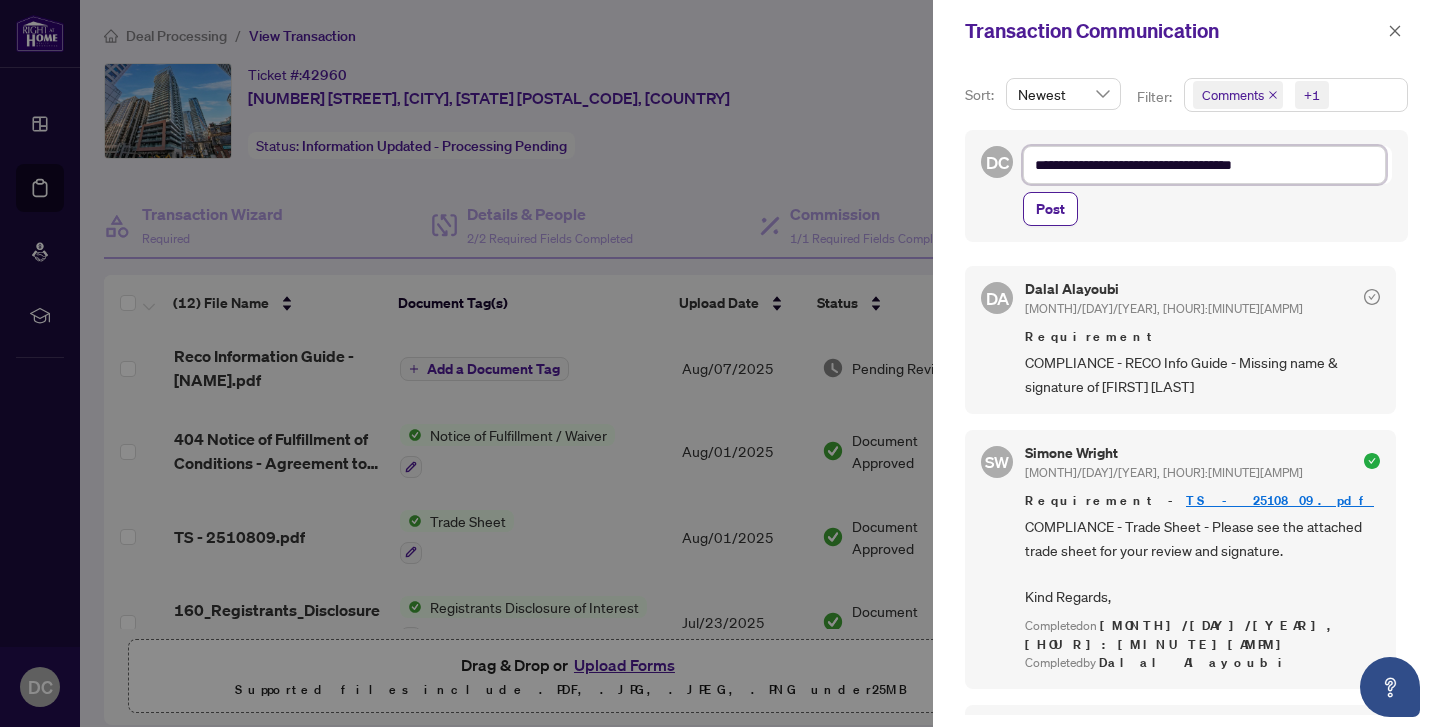 type on "**********" 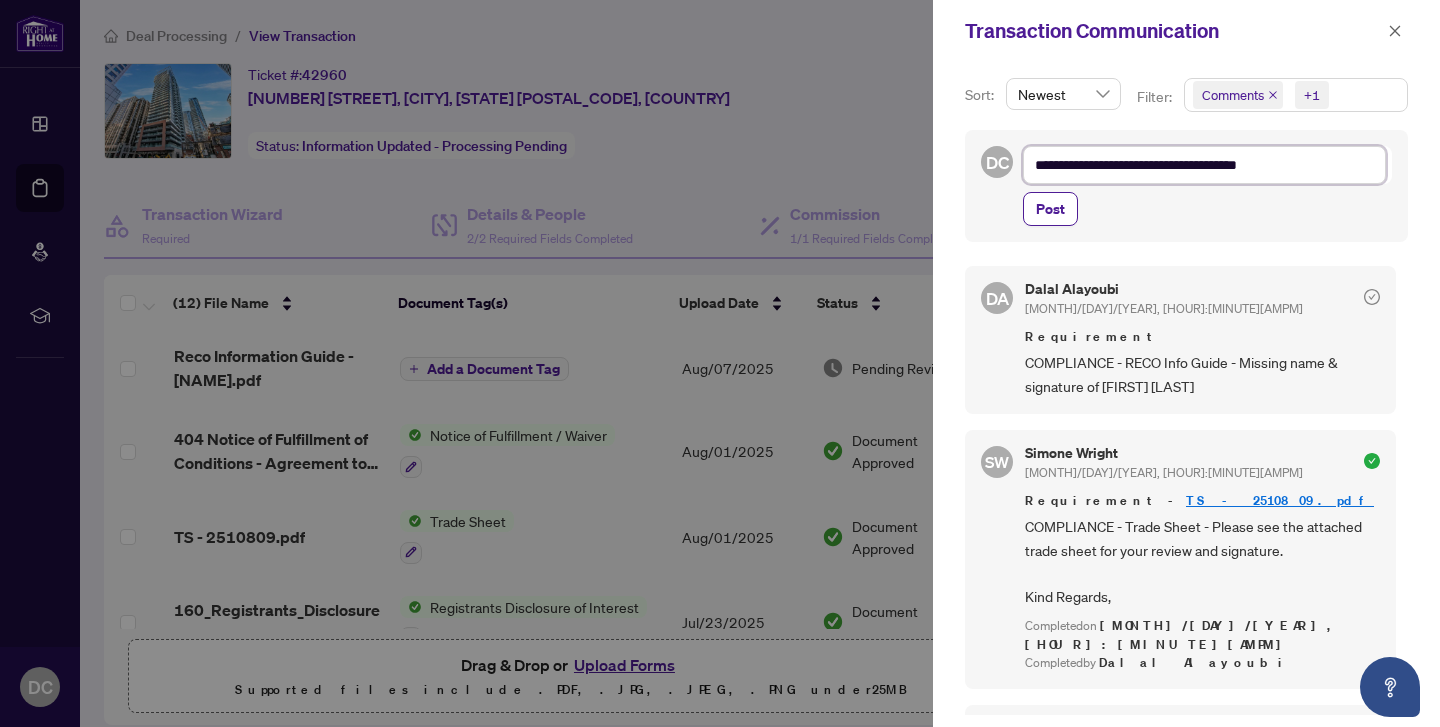 type on "**********" 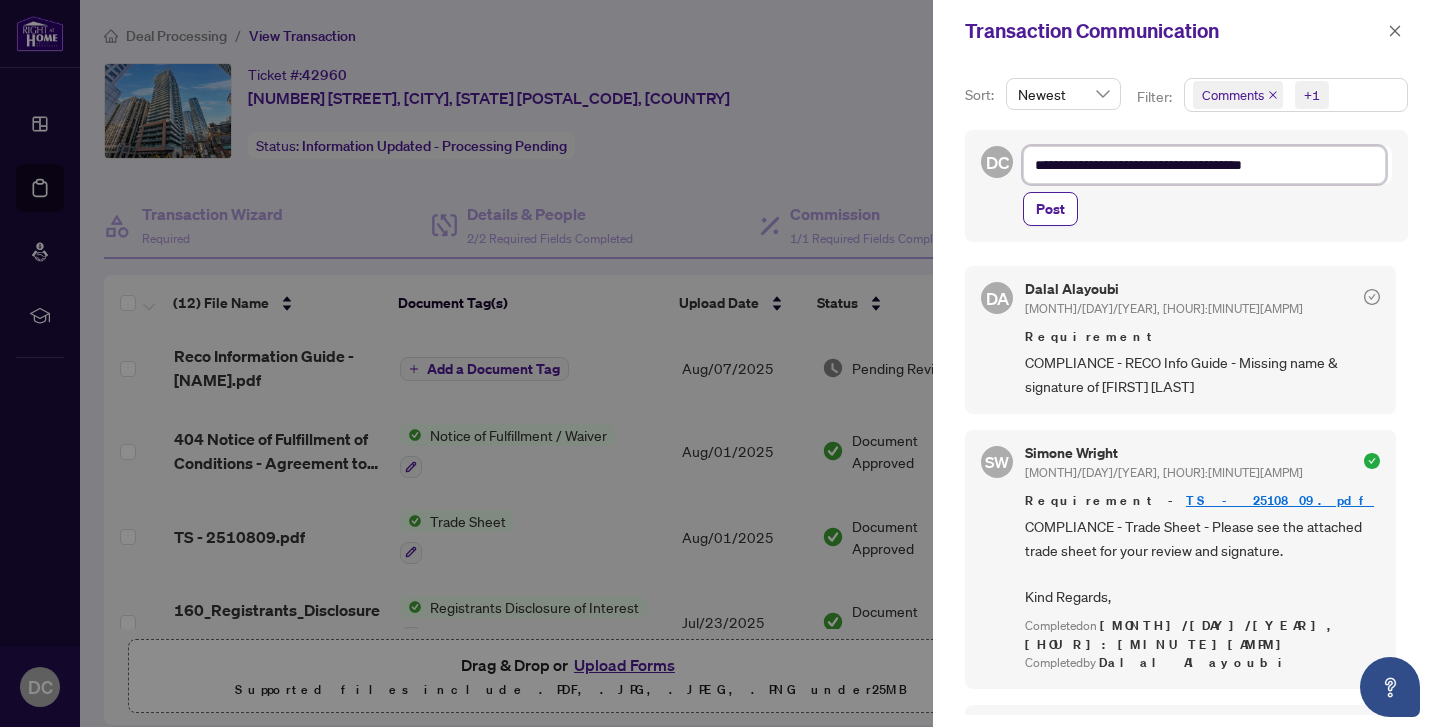 type on "**********" 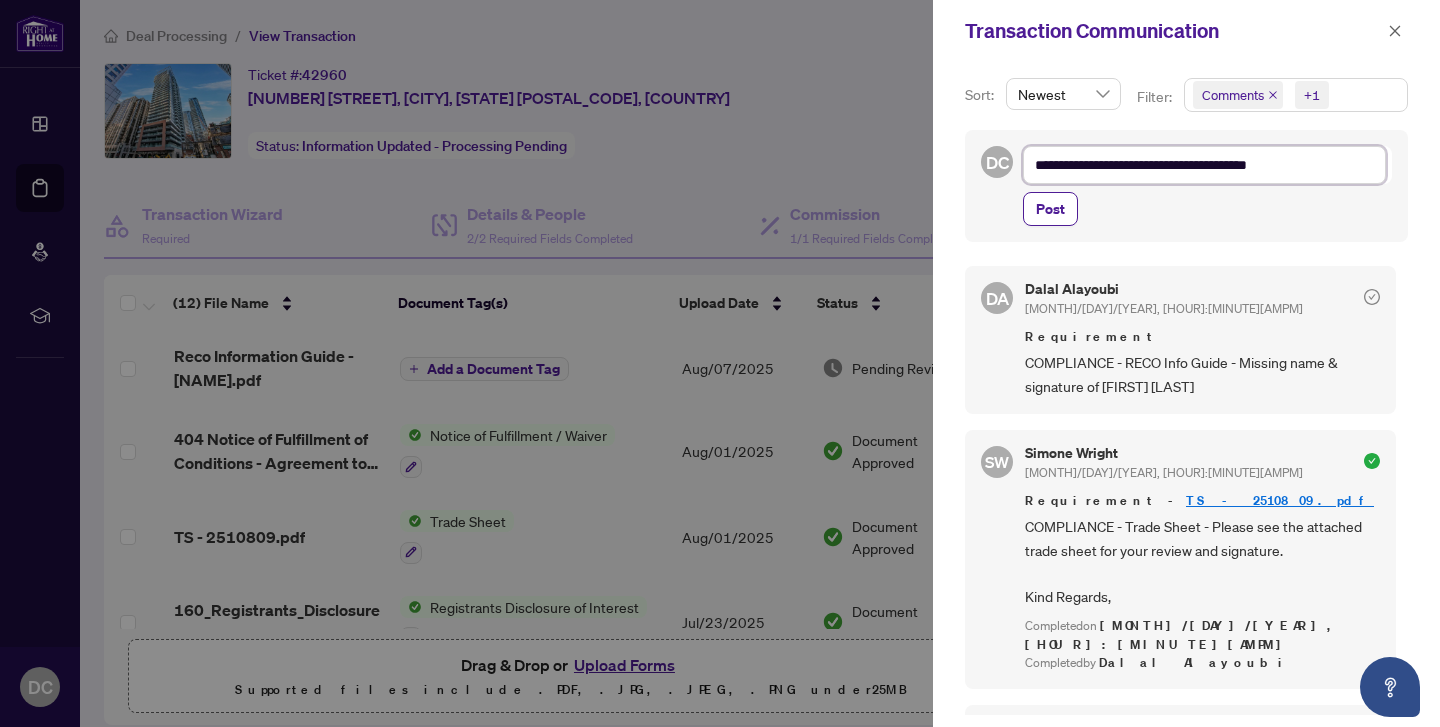 type on "**********" 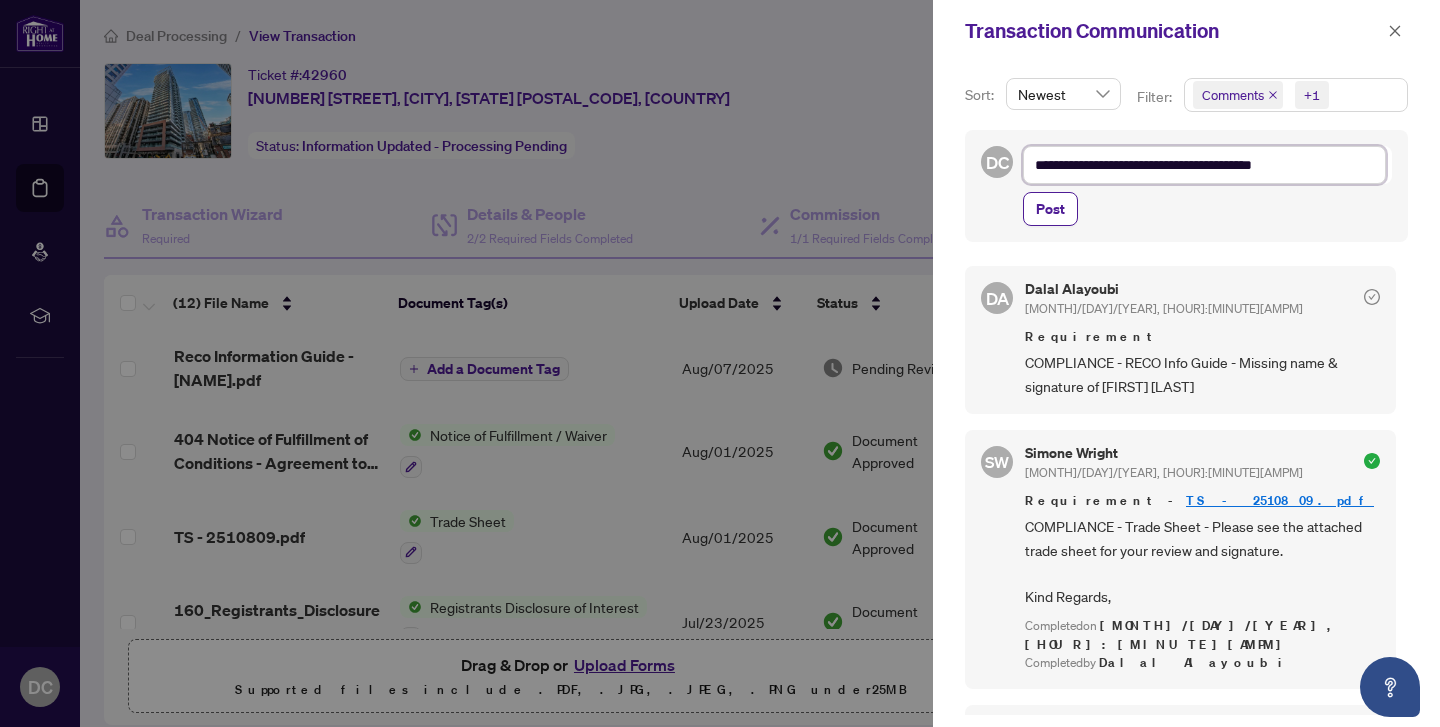 type on "**********" 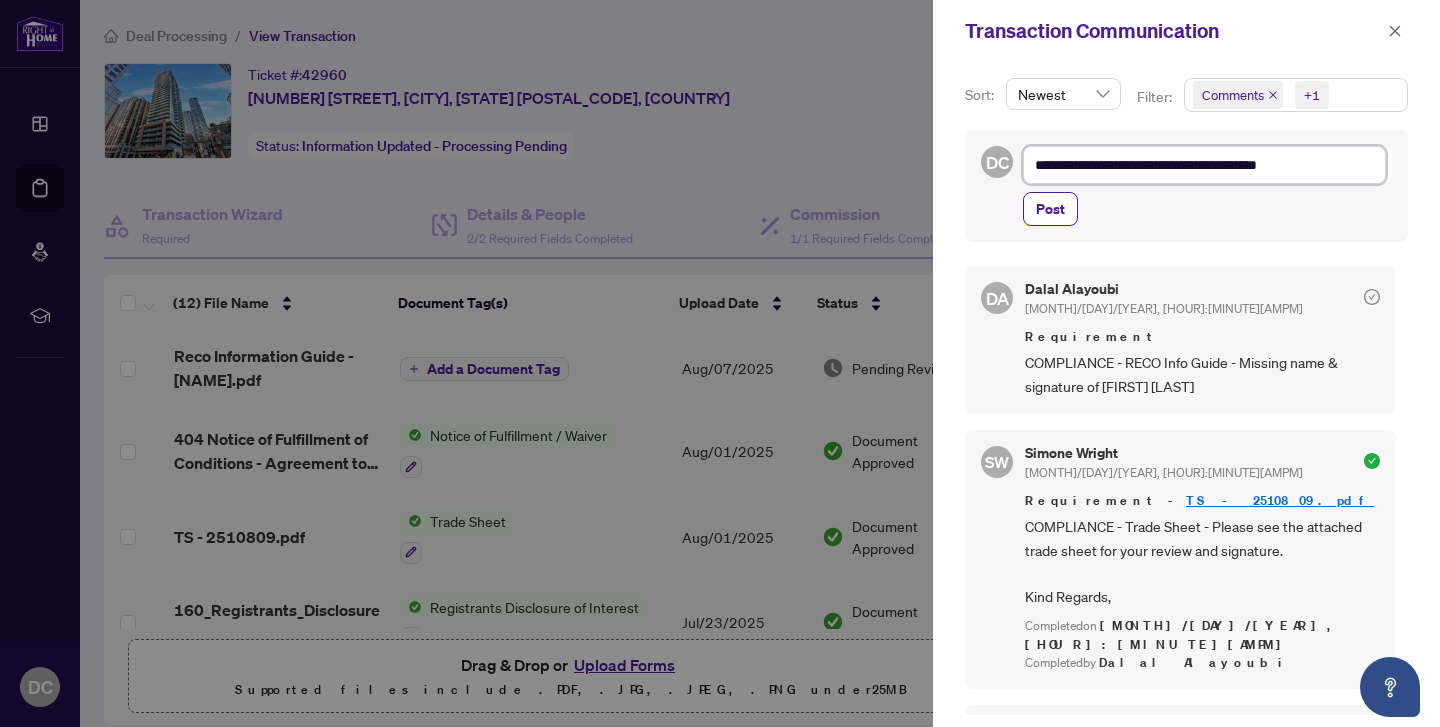 type on "**********" 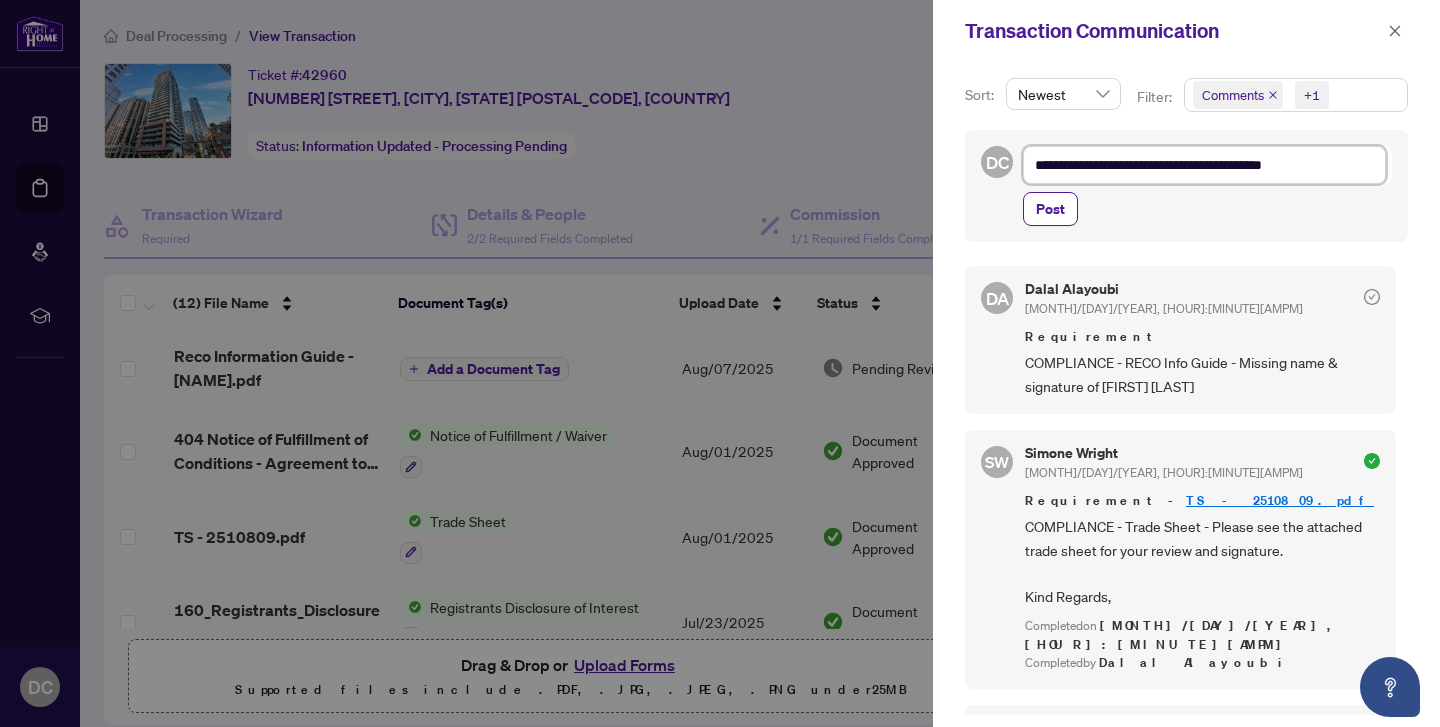 type on "**********" 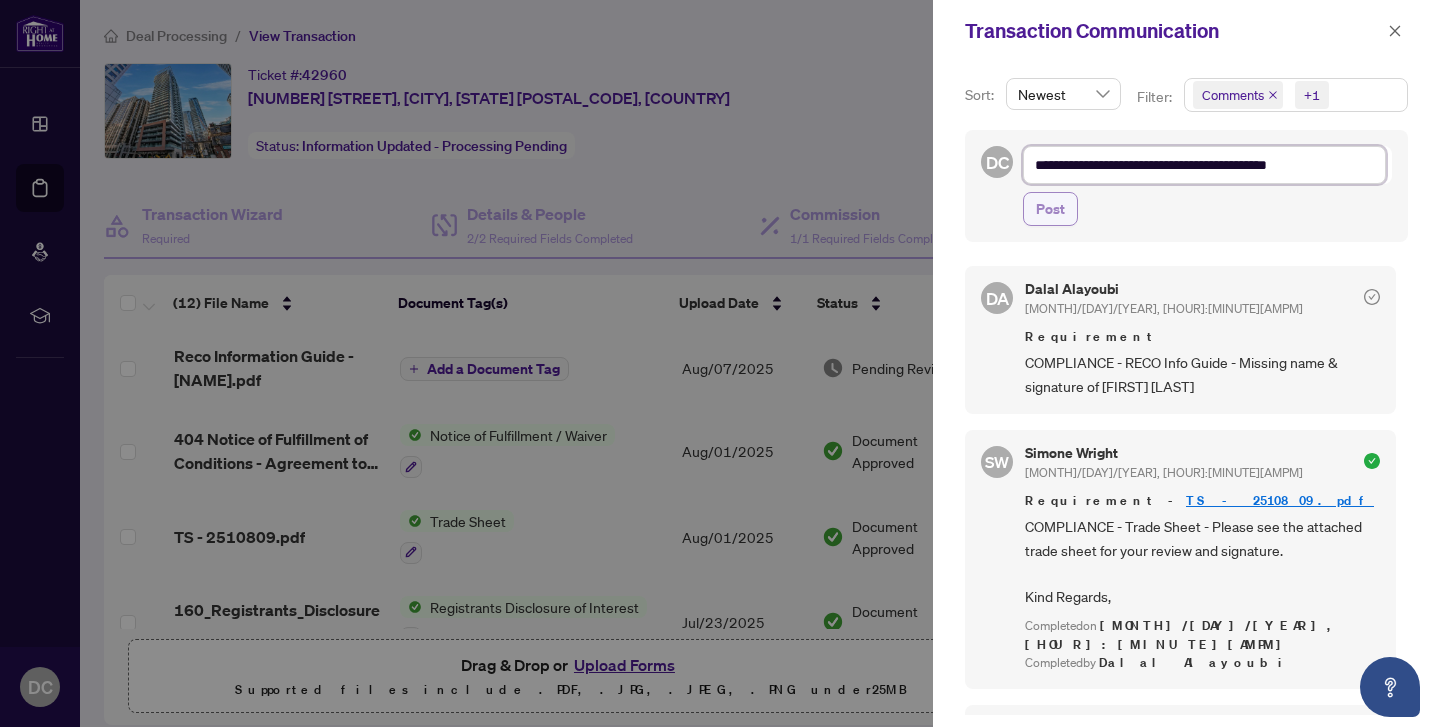 type on "**********" 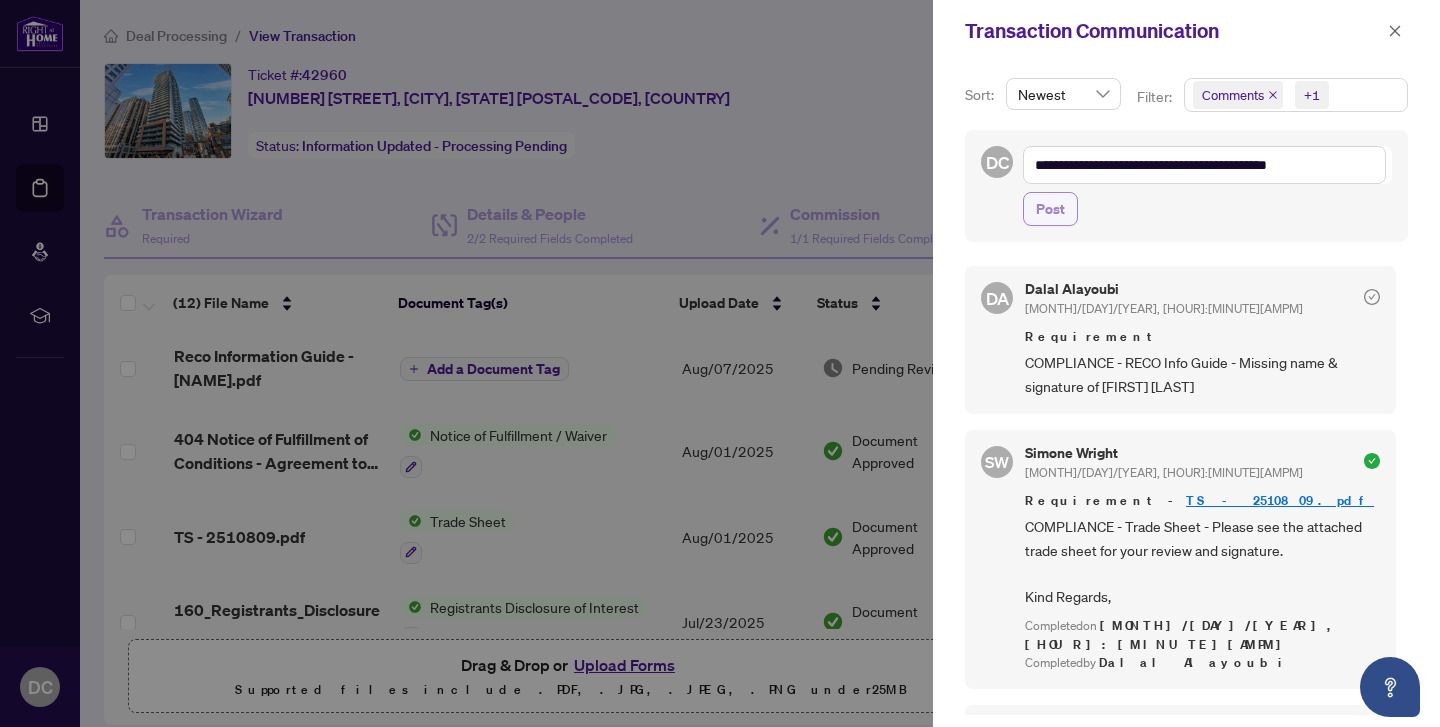 click on "Post" at bounding box center [1050, 209] 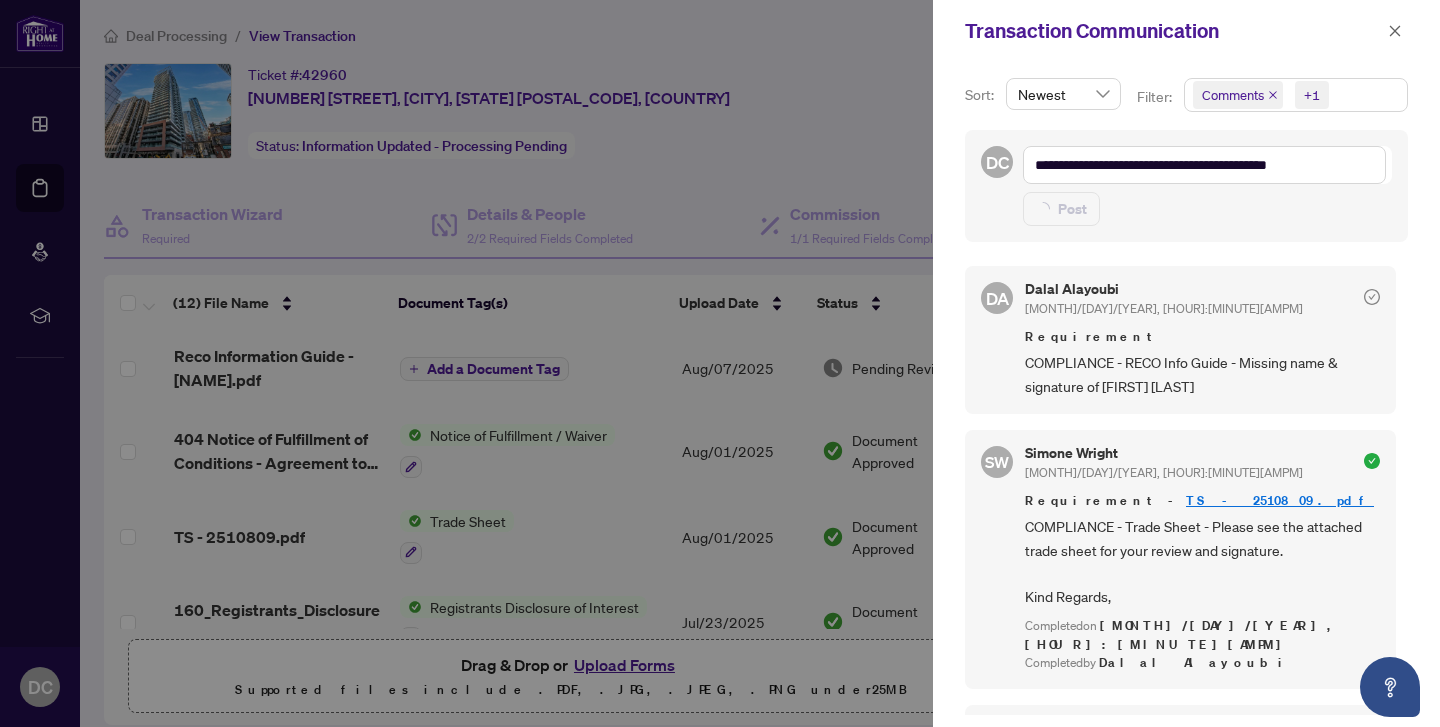 type 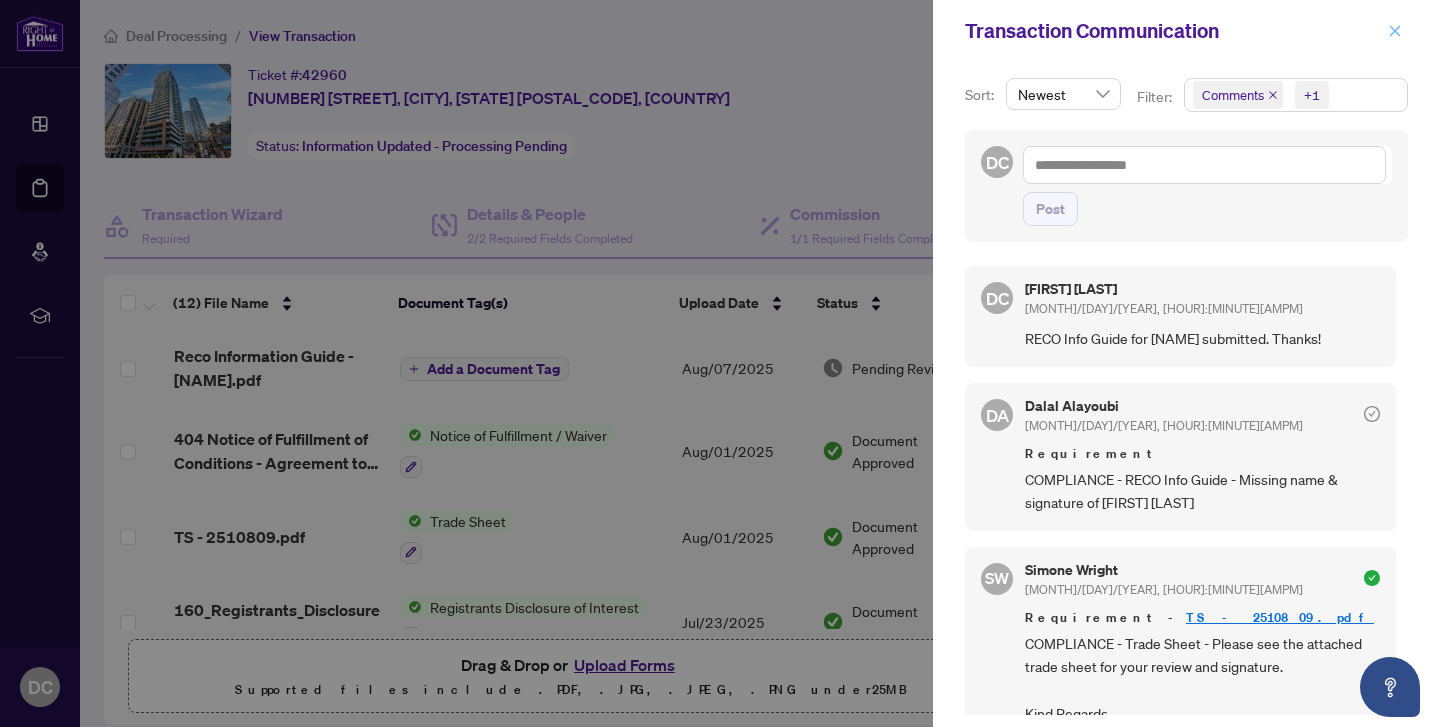 click 